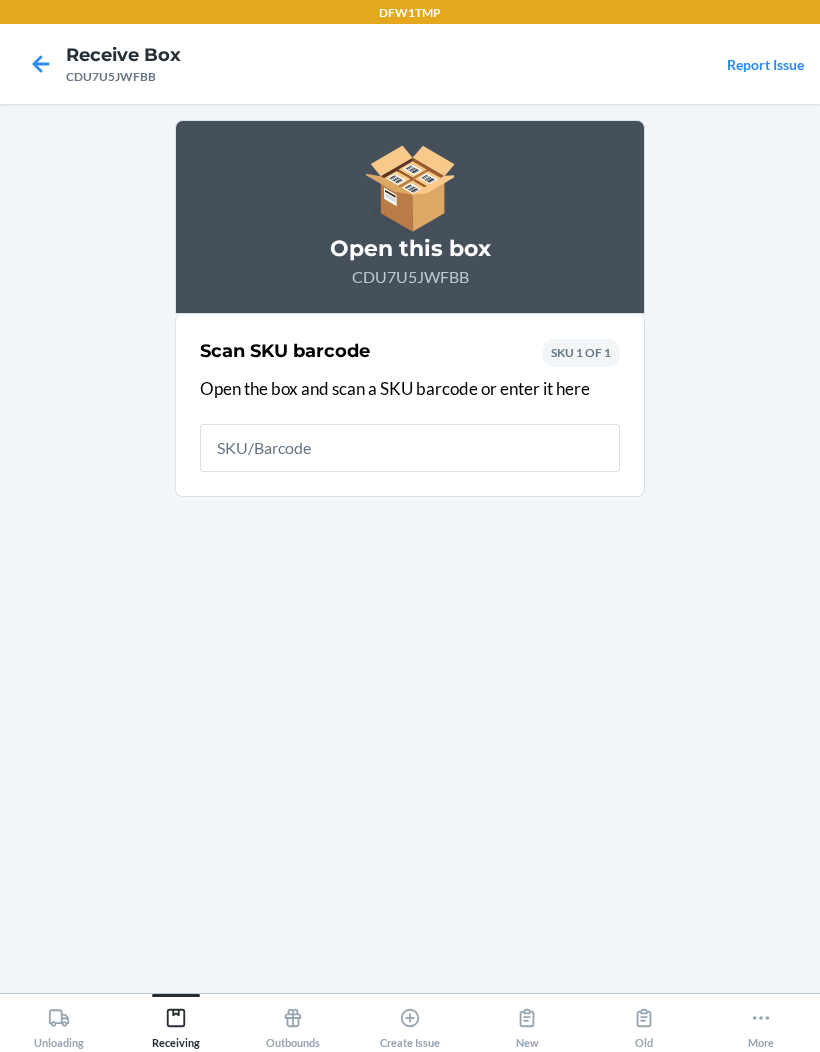 scroll, scrollTop: 0, scrollLeft: 0, axis: both 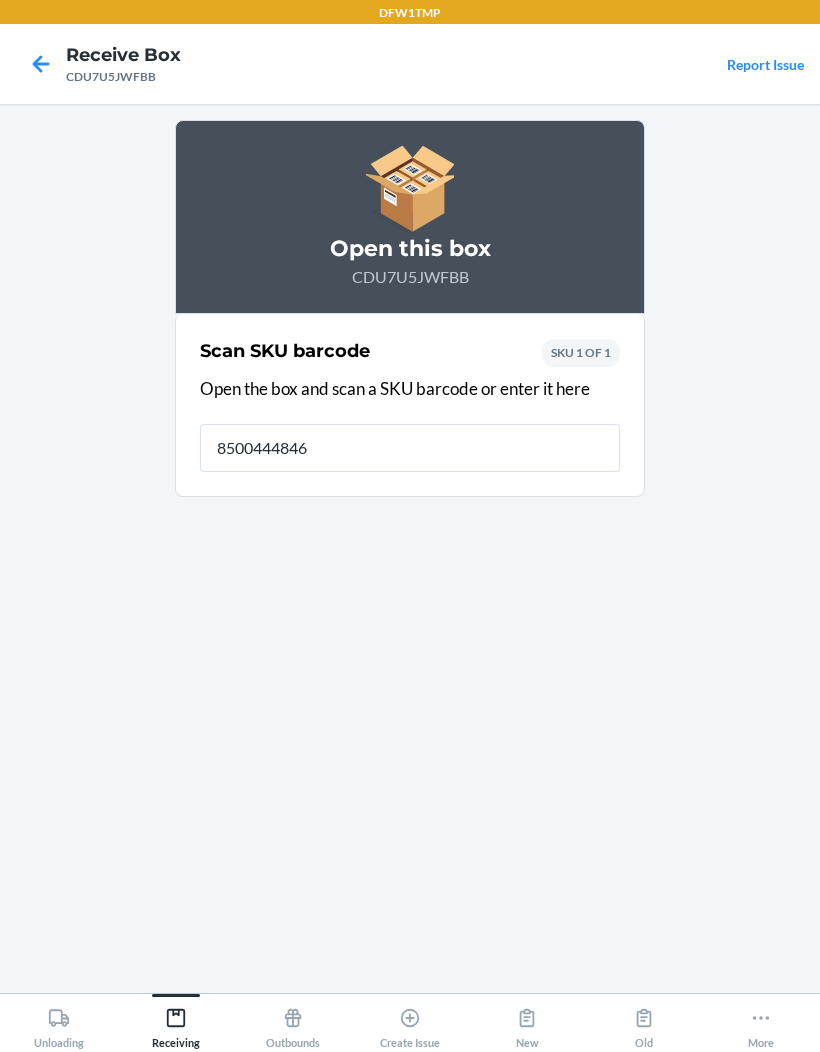 type on "85004448467" 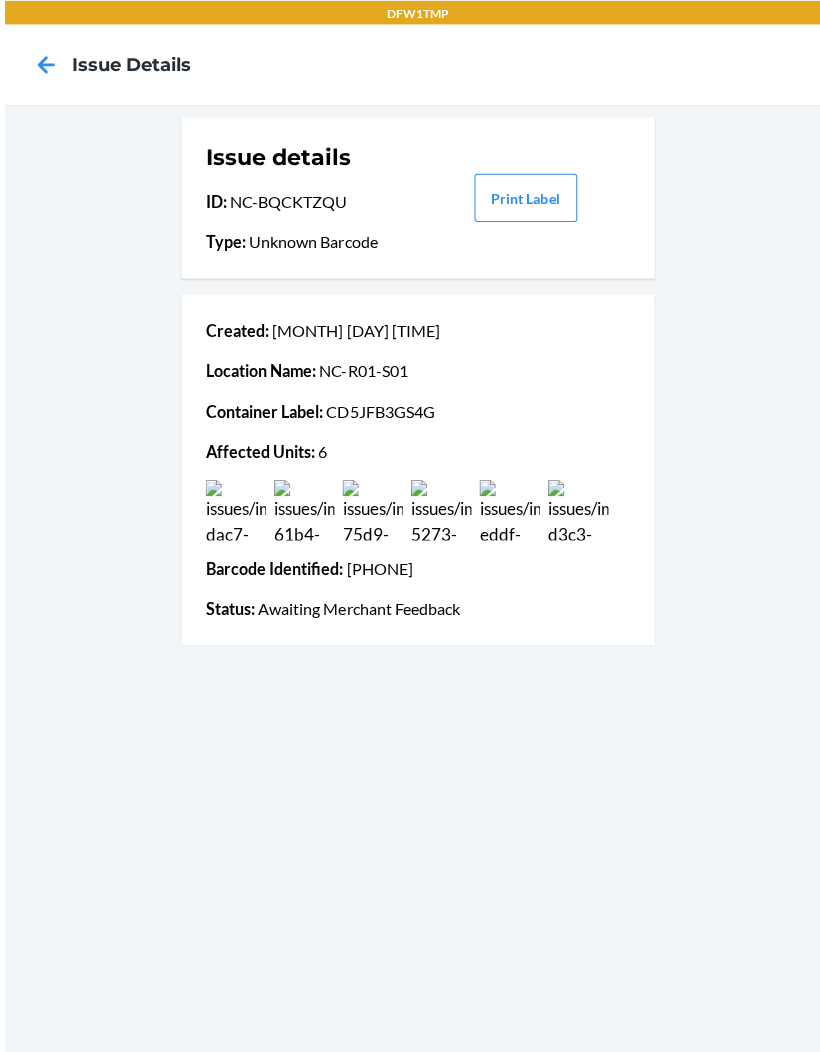 scroll, scrollTop: 0, scrollLeft: 0, axis: both 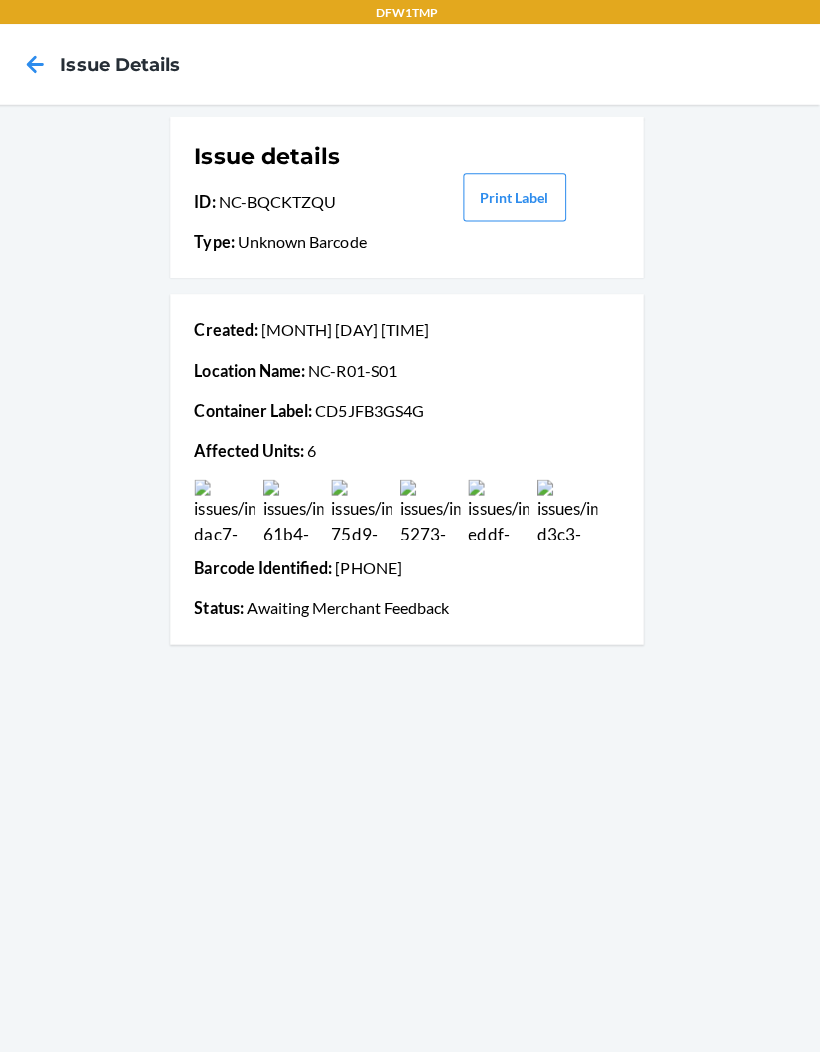 click 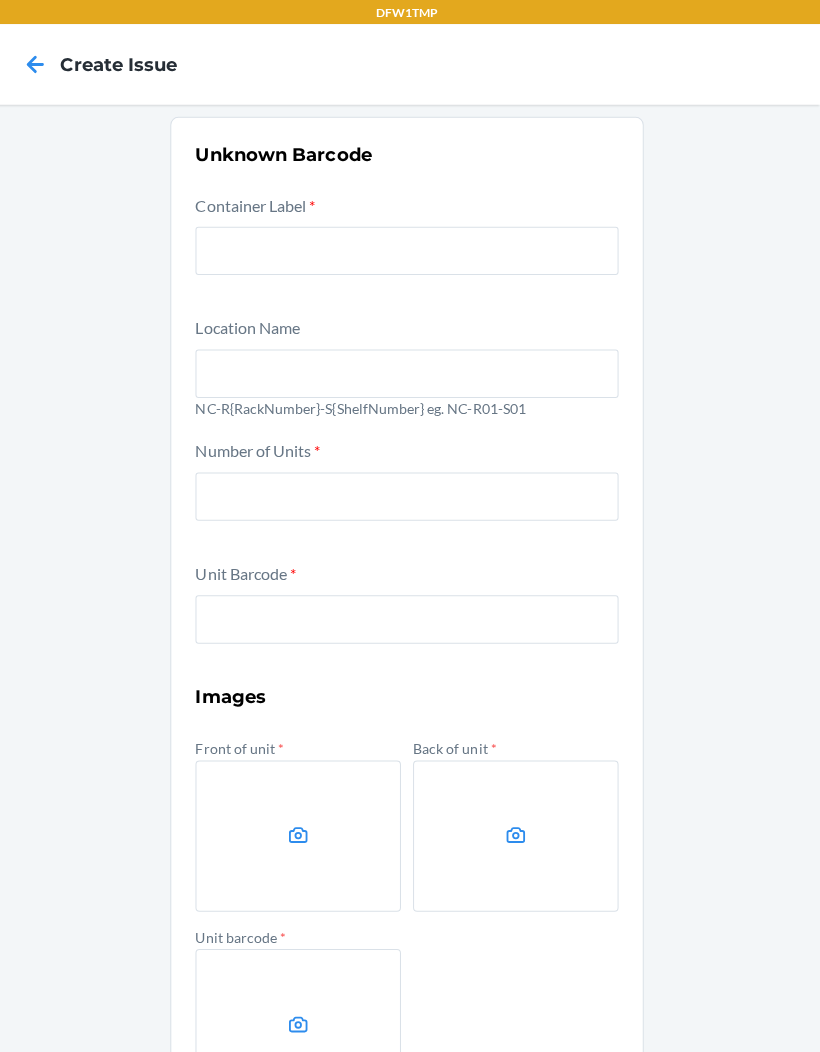 scroll, scrollTop: 27, scrollLeft: 0, axis: vertical 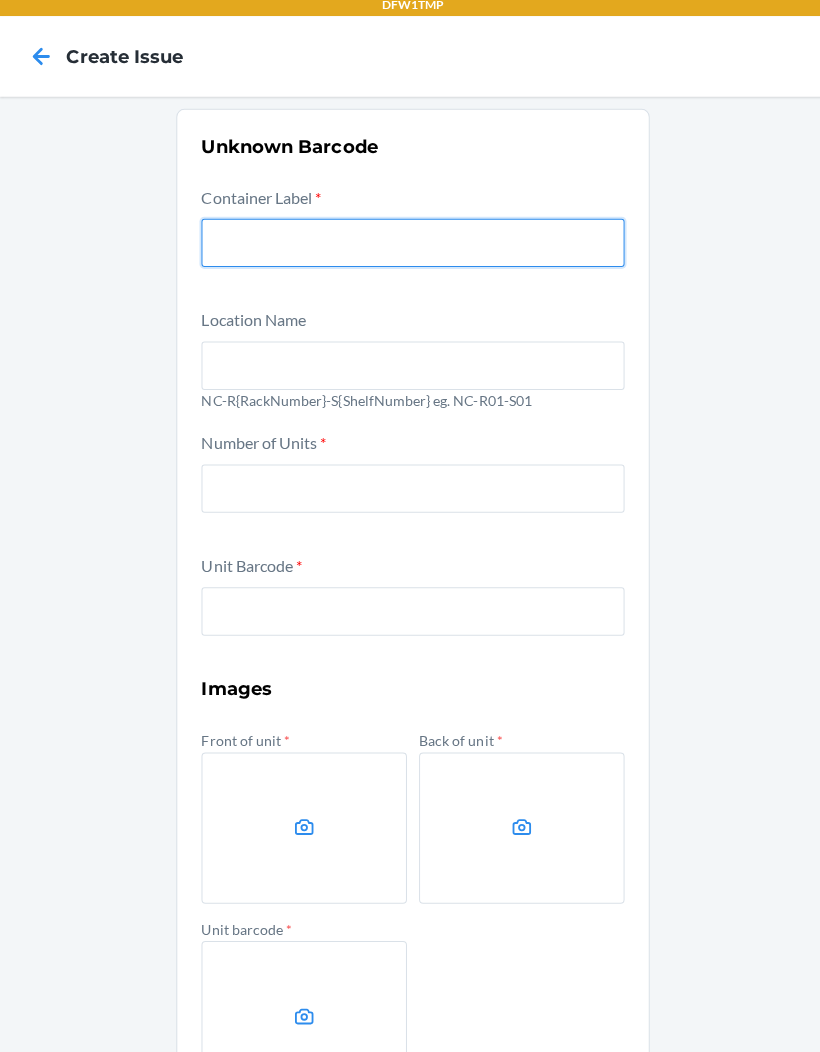 click at bounding box center [410, 249] 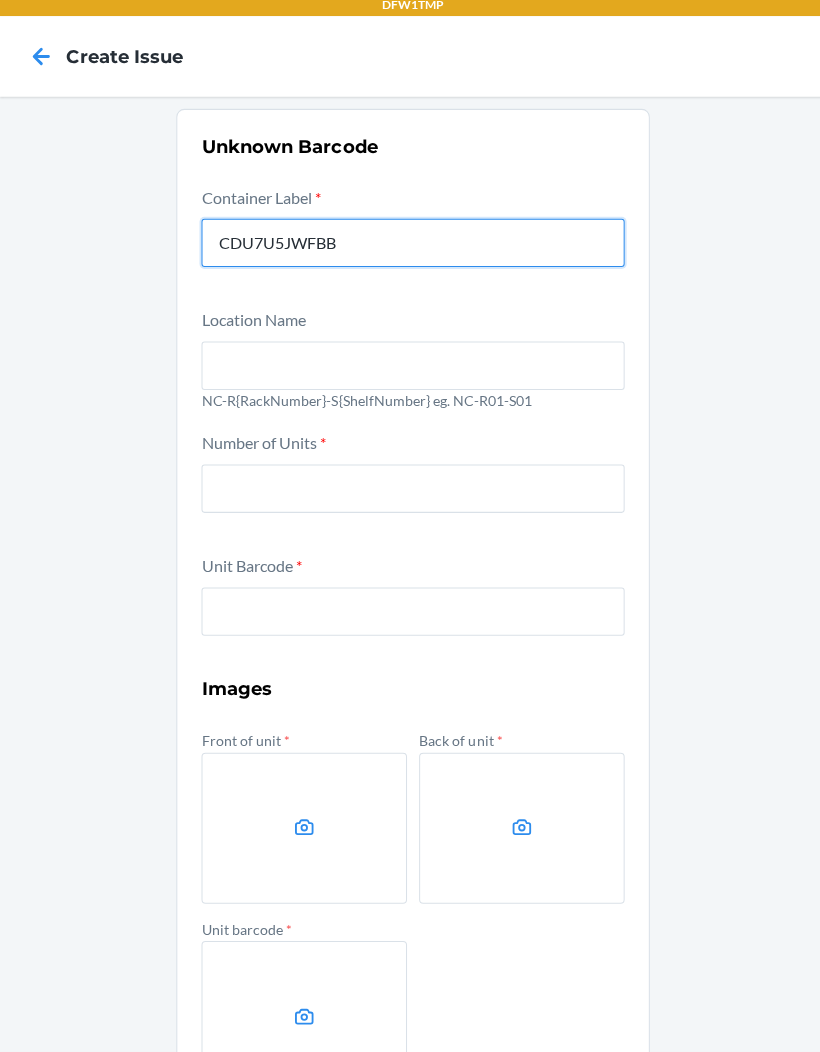 type on "CDU7U5JWFBB" 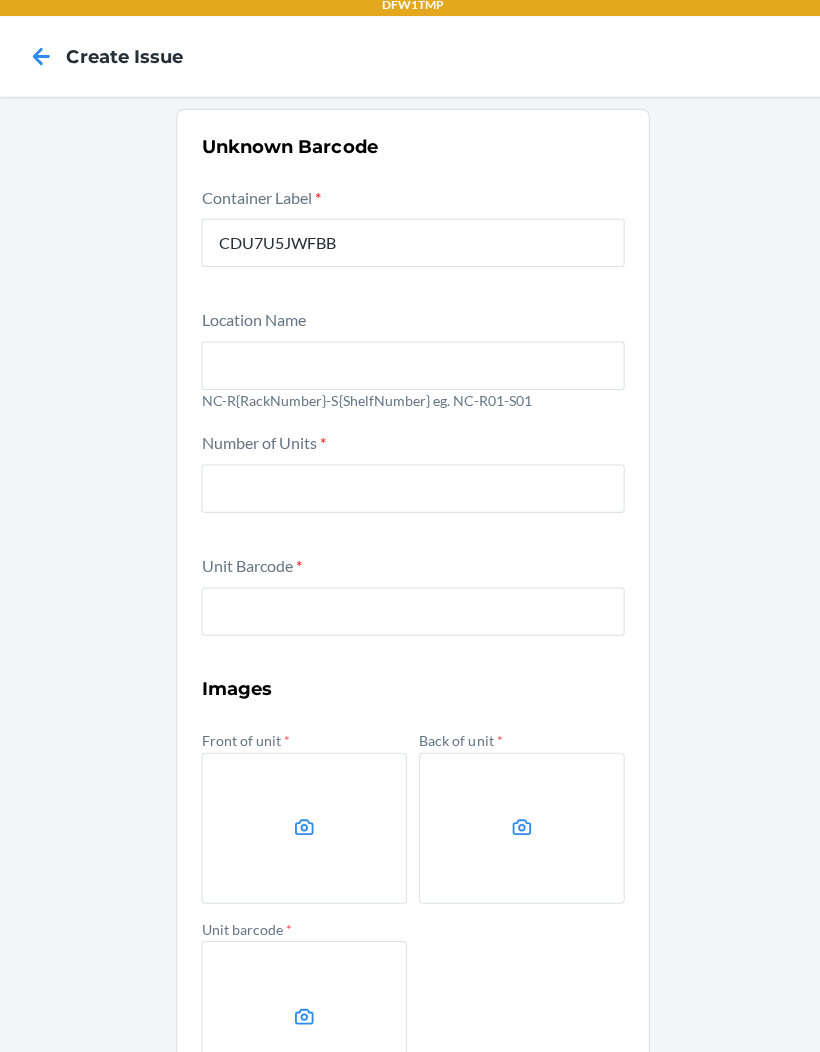 click at bounding box center [410, 371] 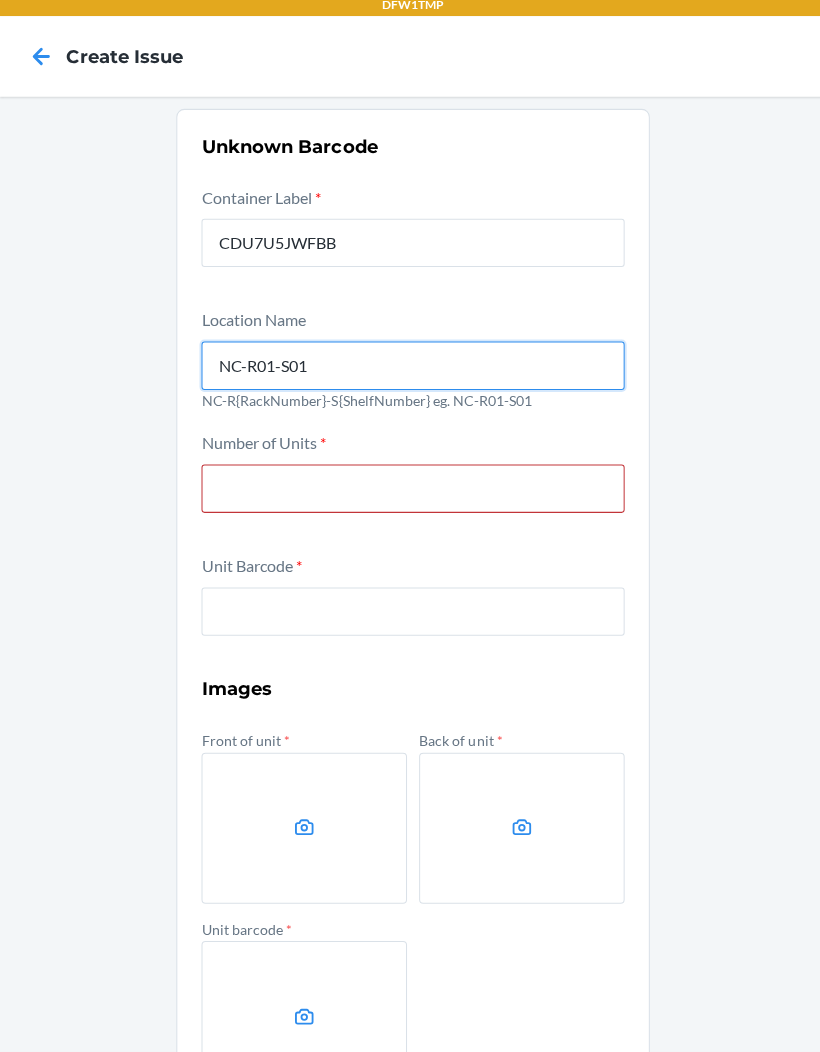 type on "NC-R01-S01" 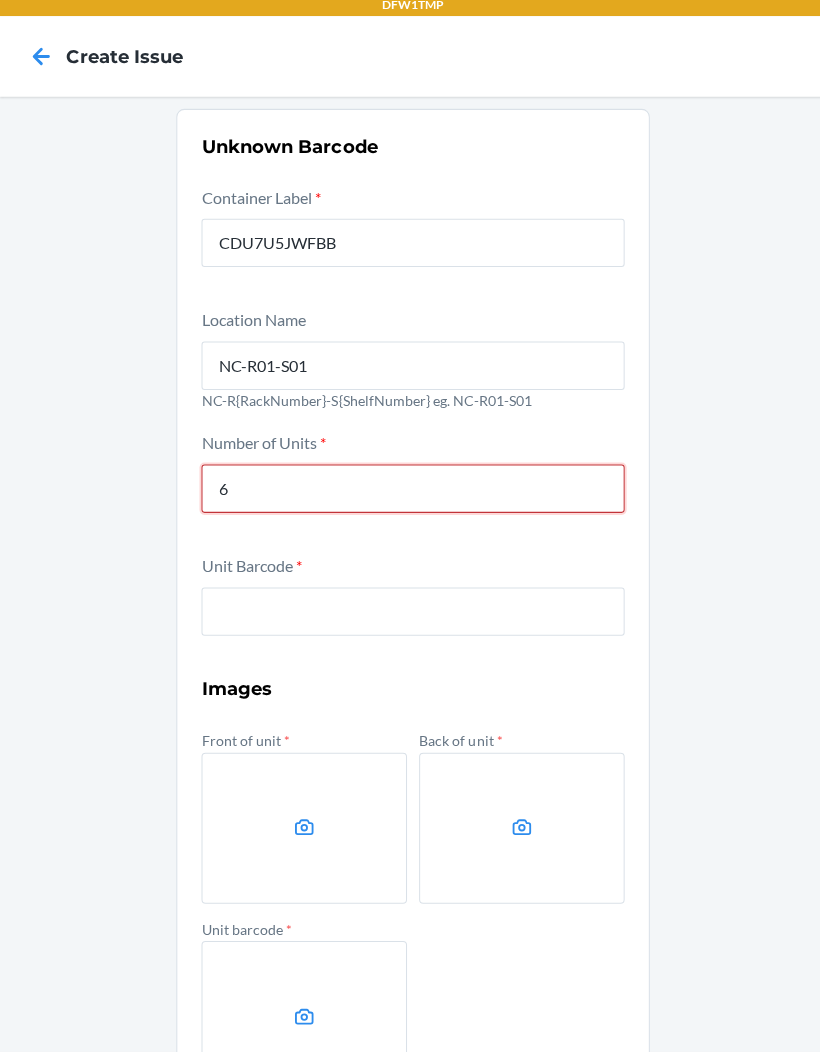 type on "6" 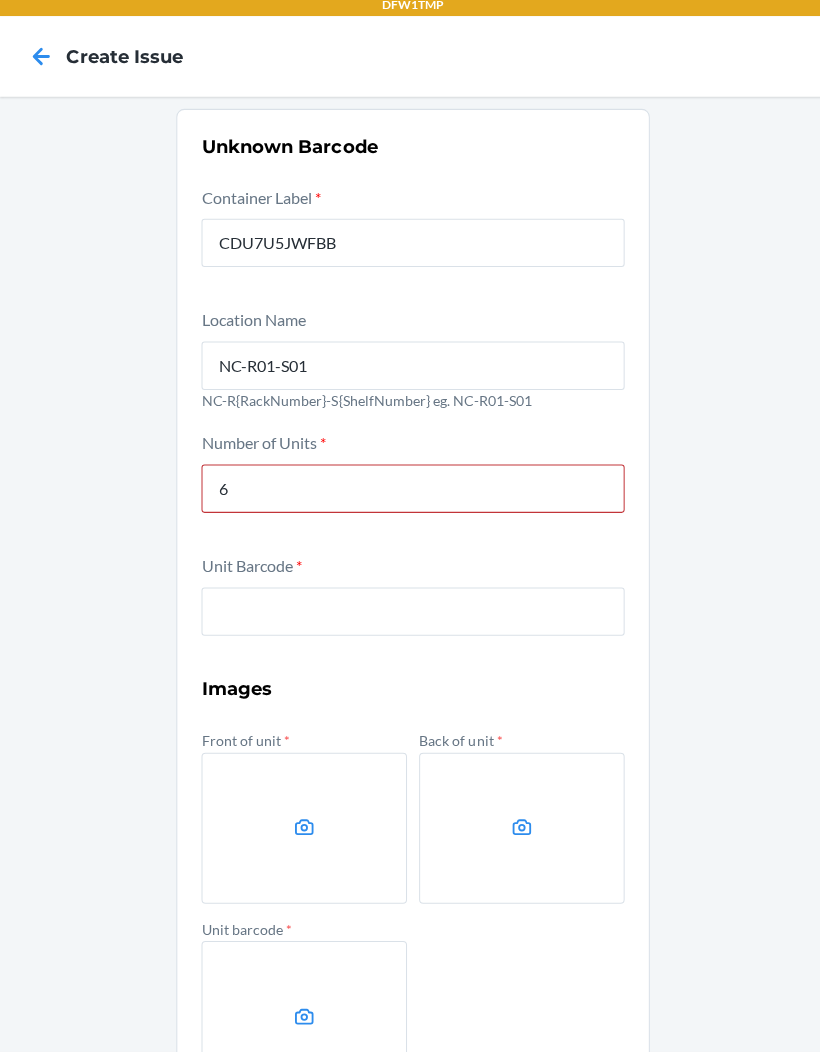 click at bounding box center [410, 615] 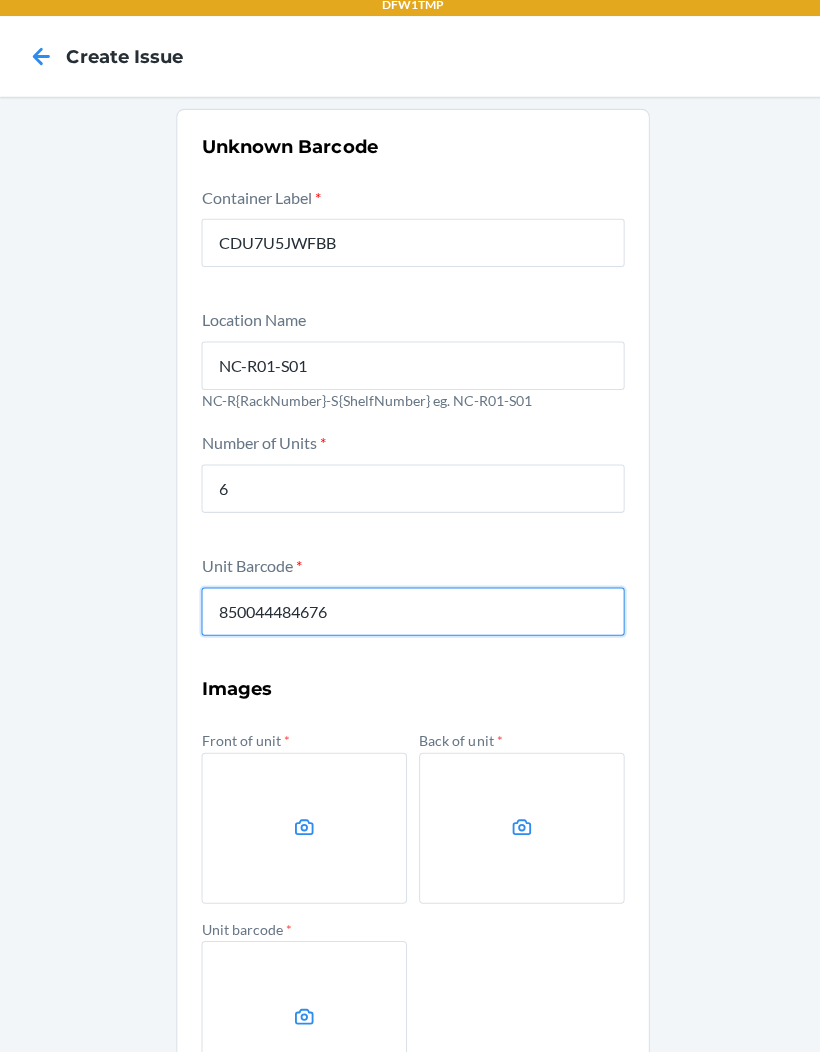 type on "850044484676" 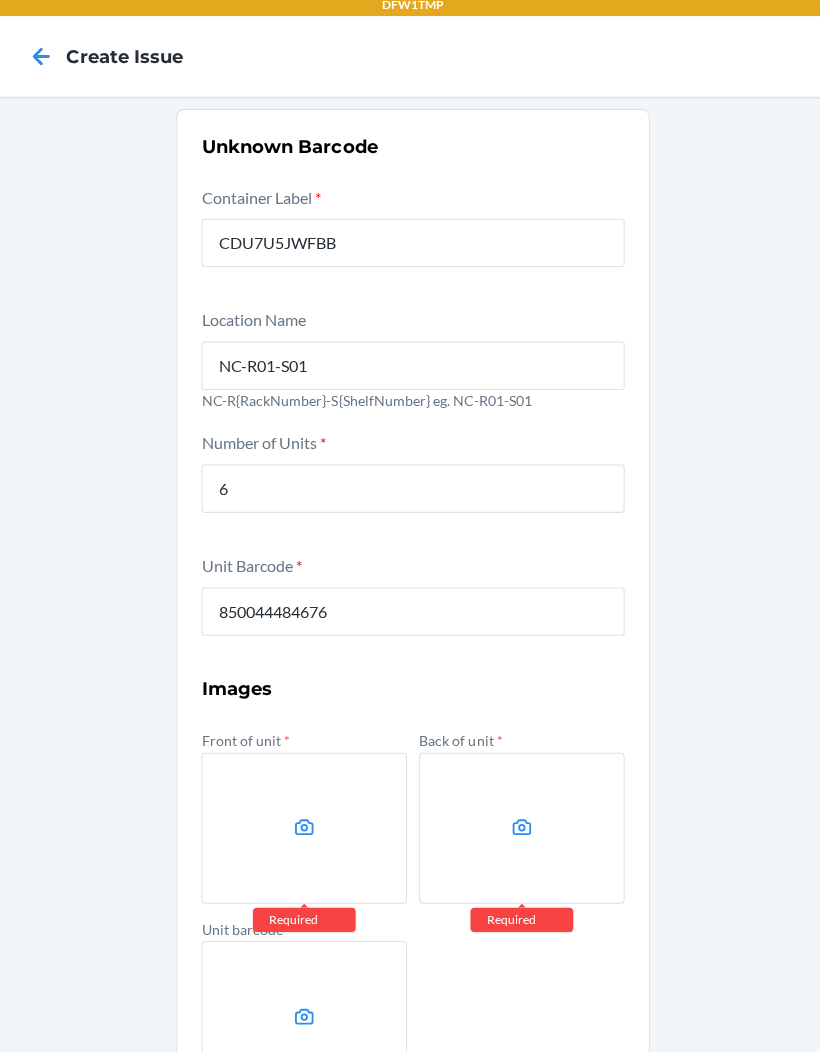 click 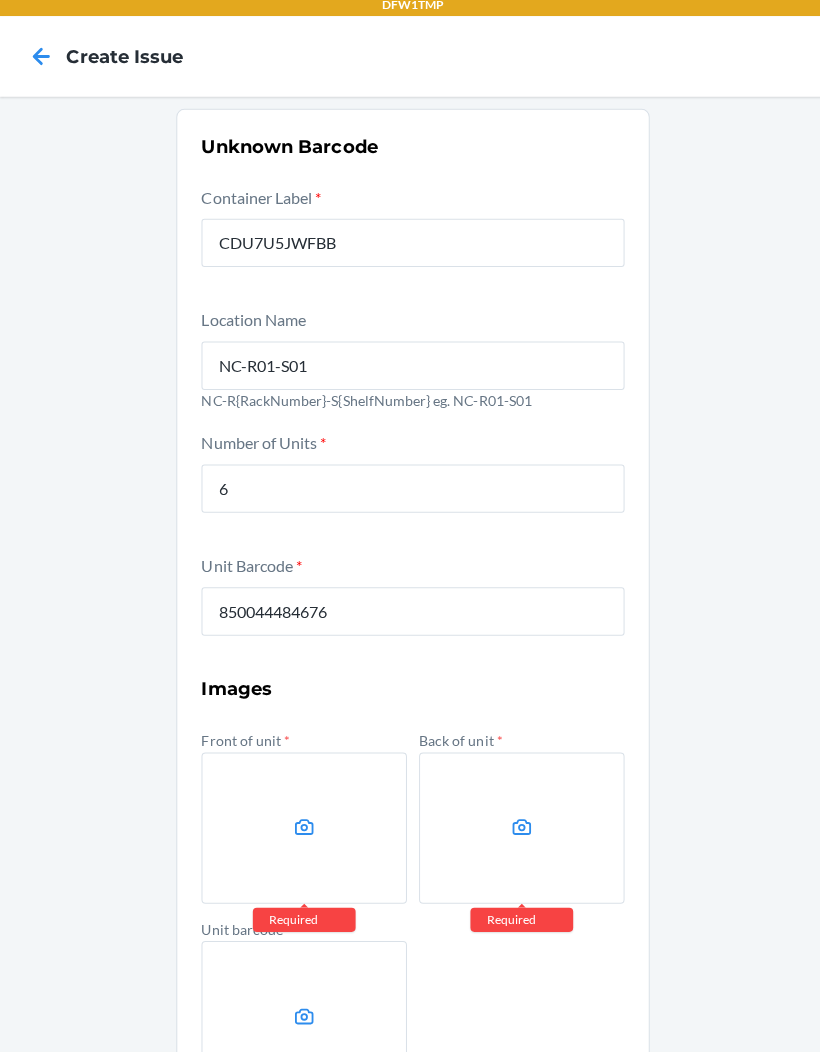 scroll, scrollTop: 27, scrollLeft: 0, axis: vertical 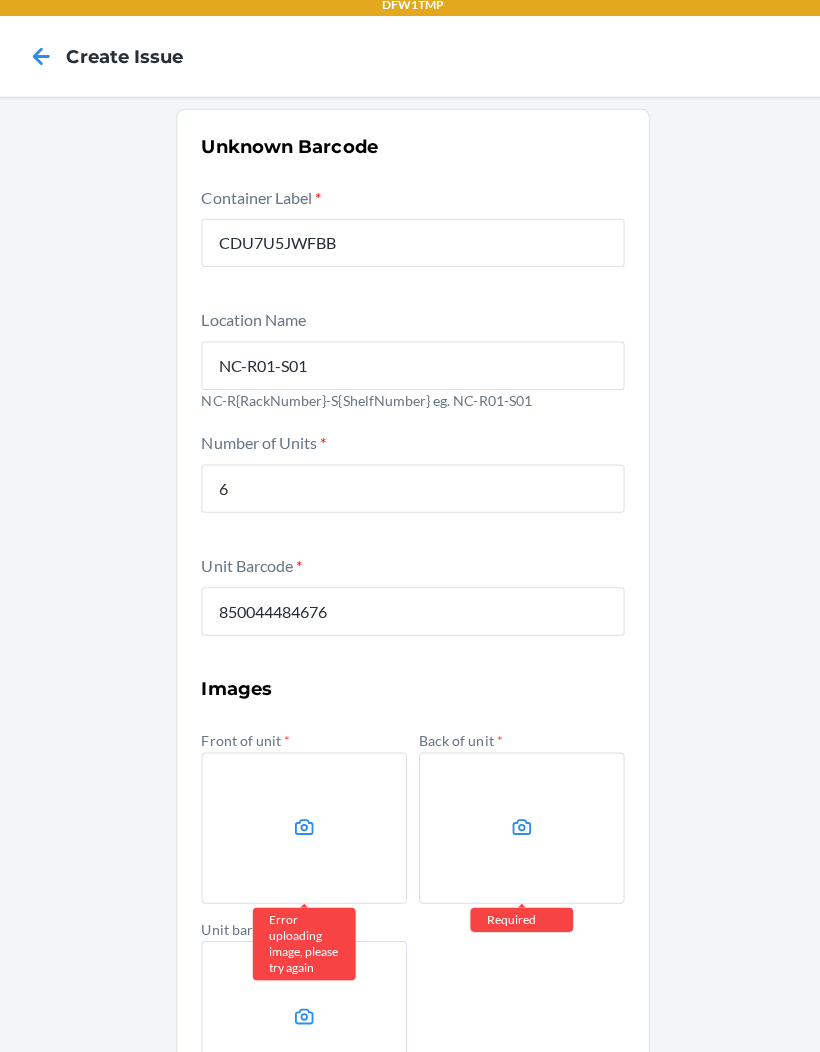 click at bounding box center [302, 830] 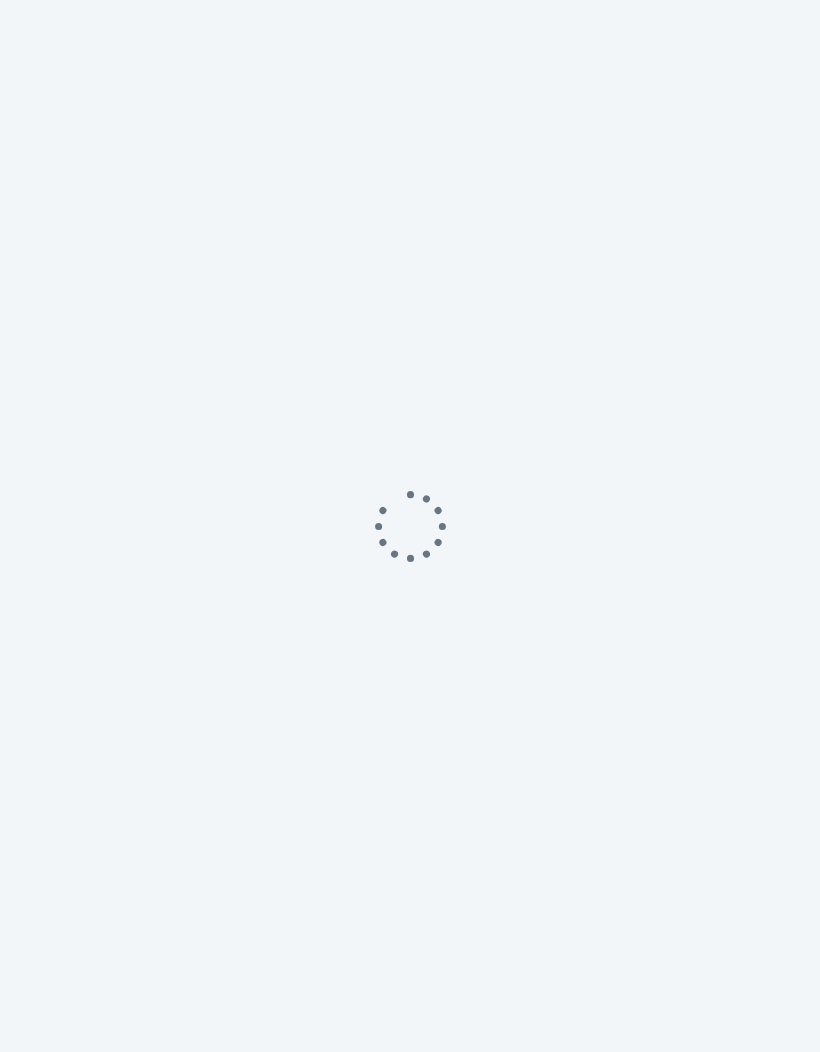 scroll, scrollTop: 7, scrollLeft: 0, axis: vertical 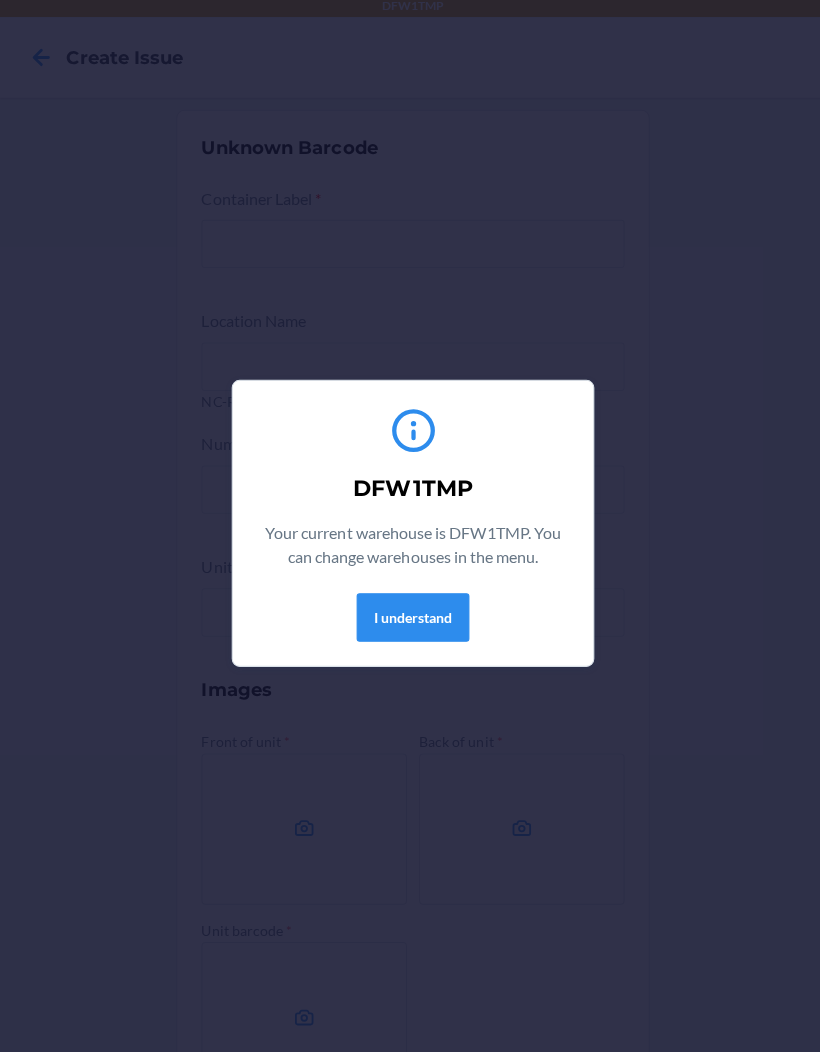 click on "I understand" at bounding box center [410, 620] 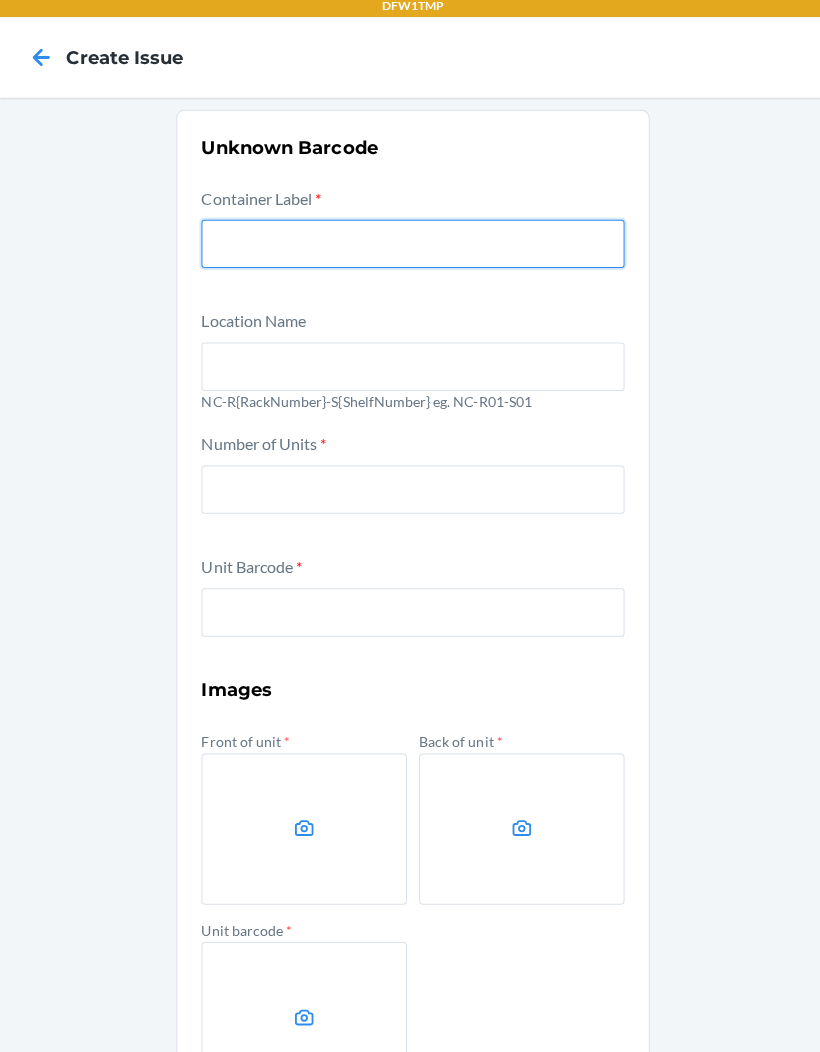 click at bounding box center (410, 249) 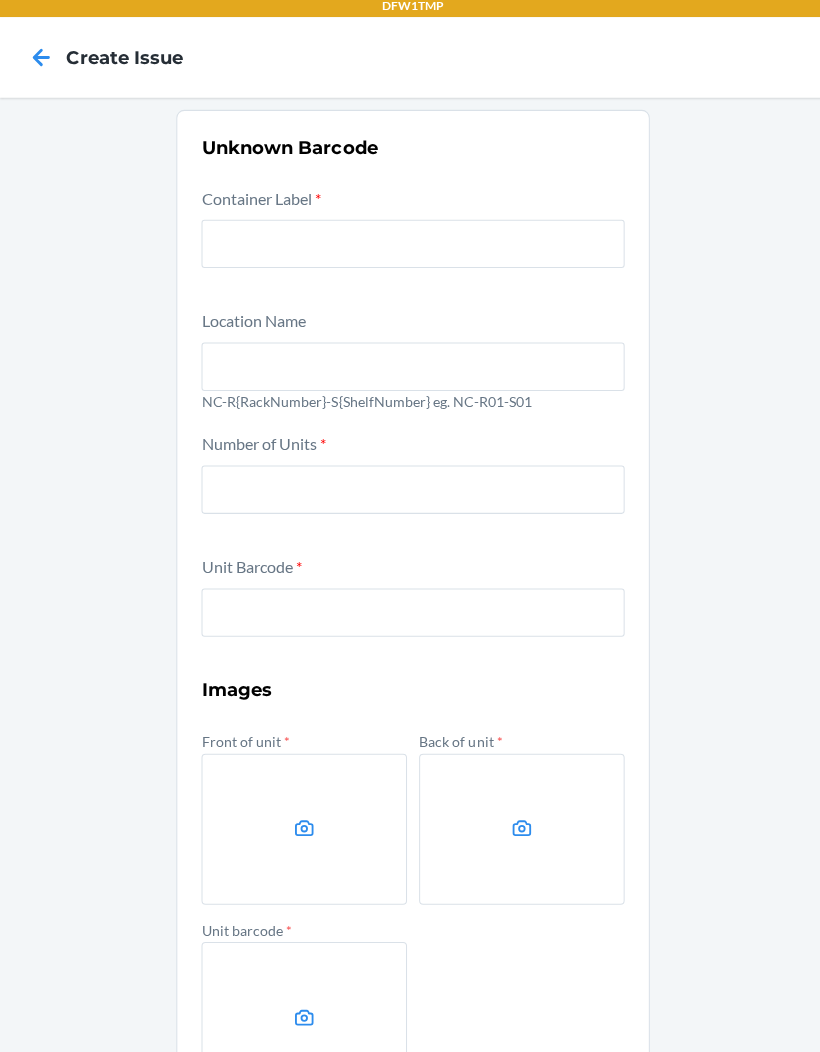 click at bounding box center (410, 371) 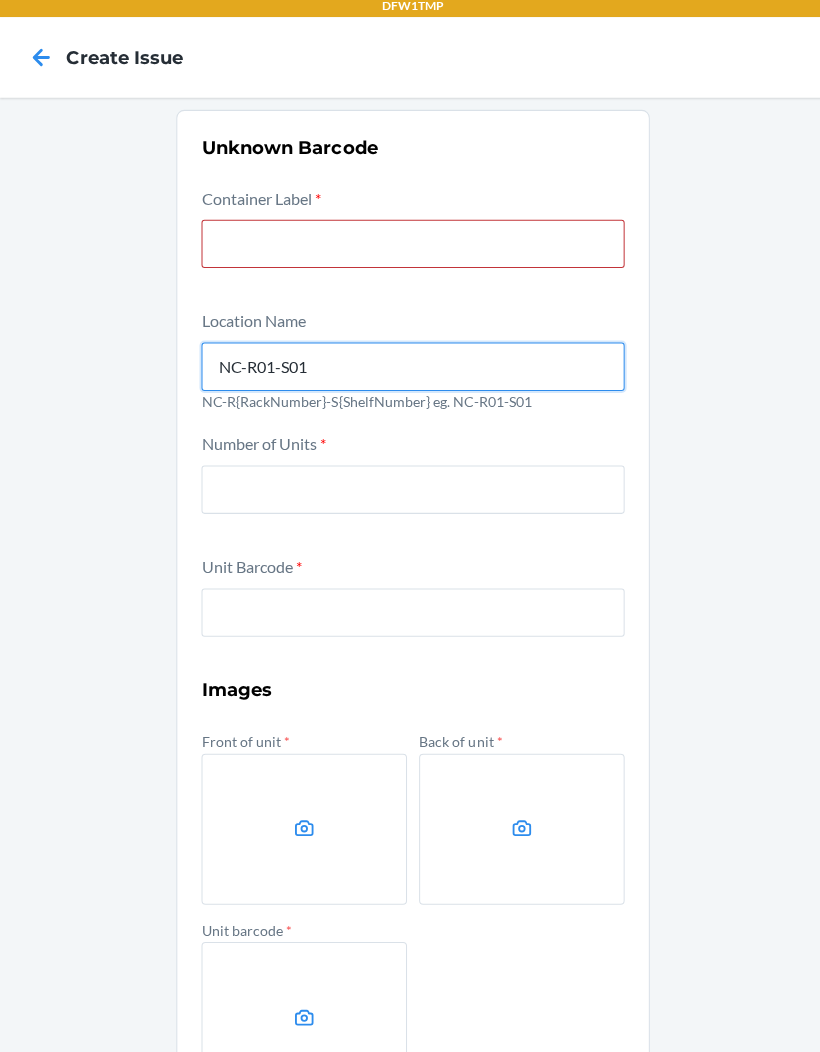 type on "NC-R01-S01" 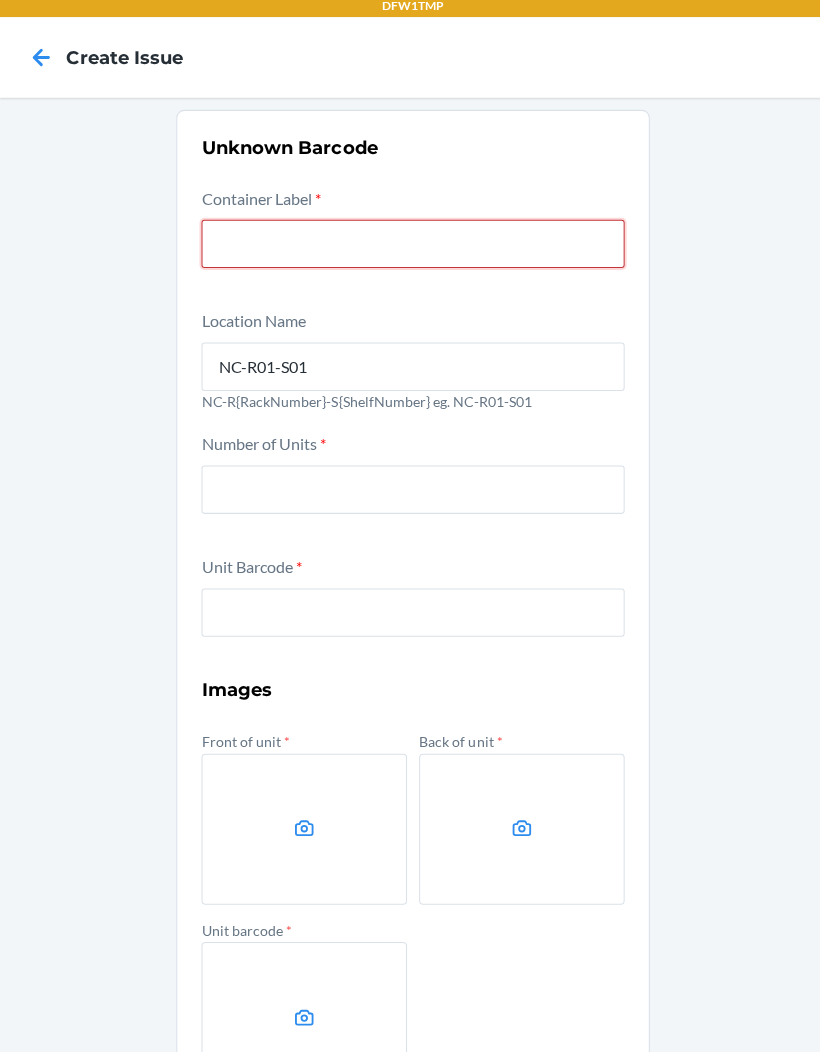 click at bounding box center (410, 249) 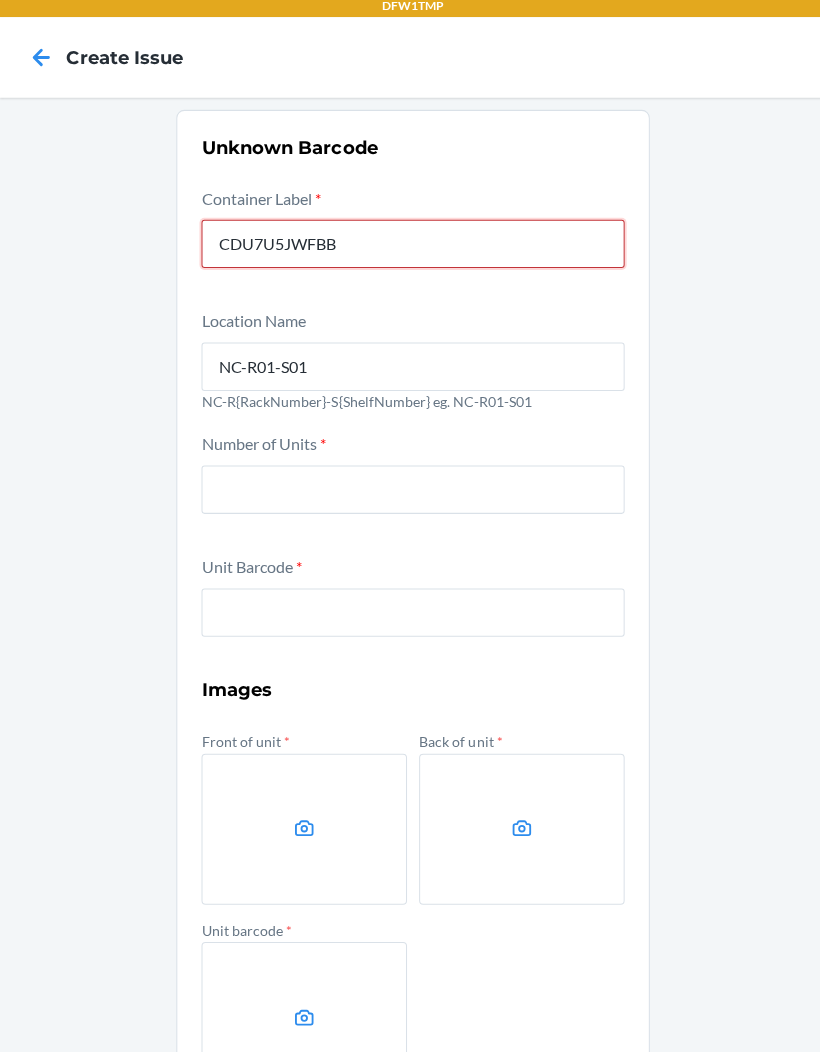 type on "CDU7U5JWFBB" 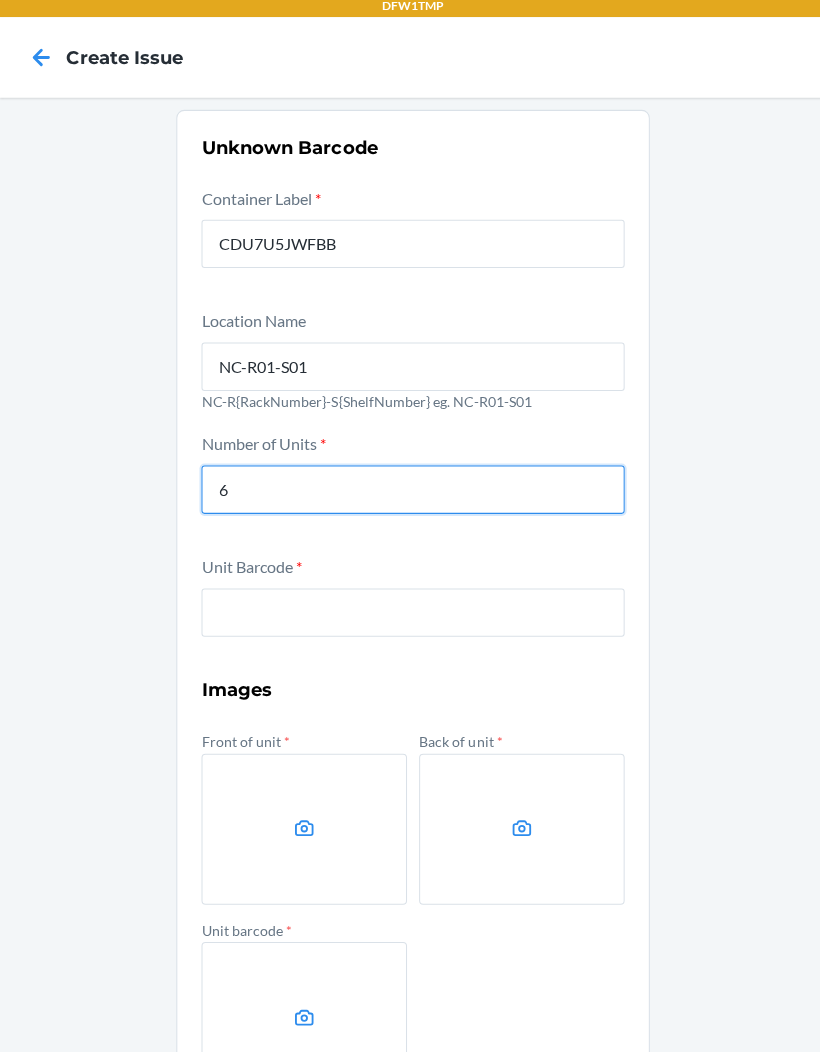 type on "6" 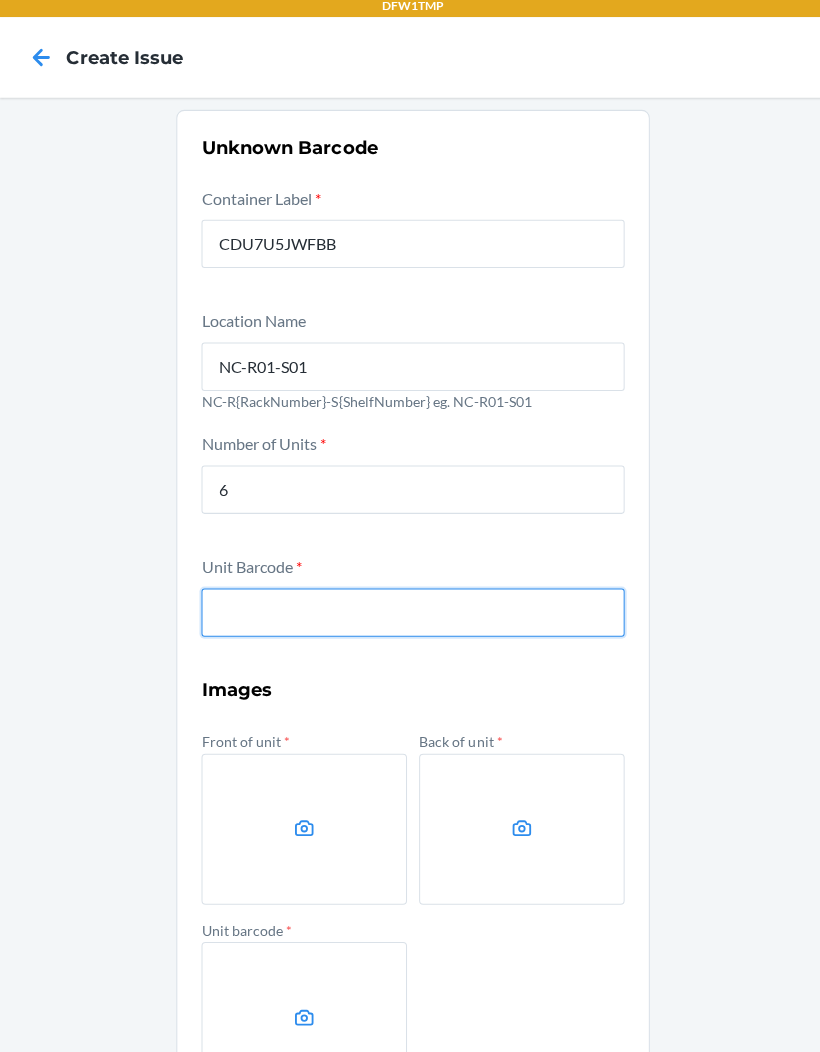 click at bounding box center (410, 615) 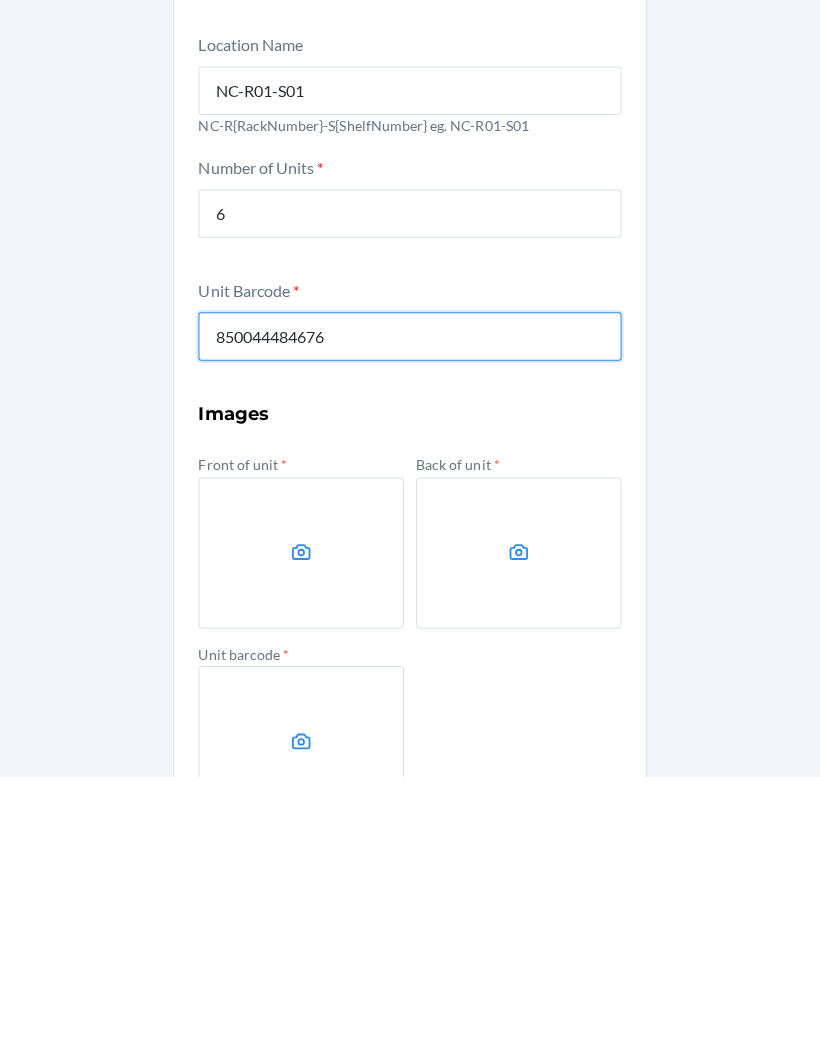type on "850044484676" 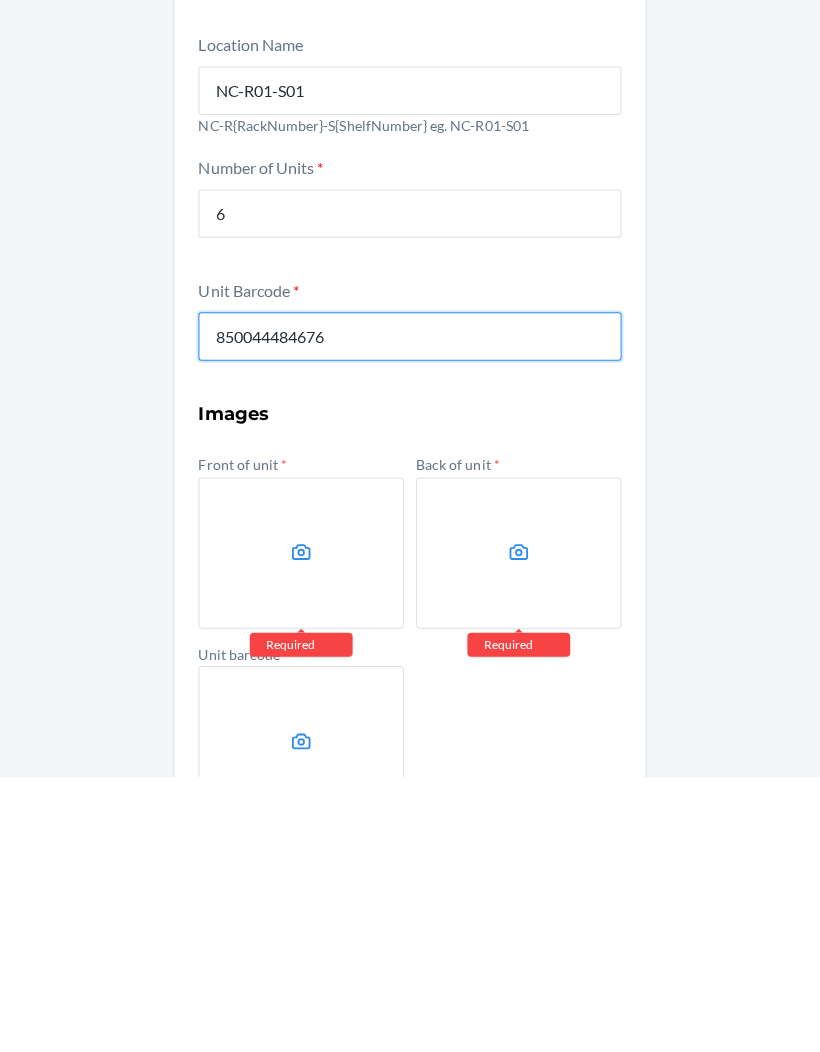 scroll, scrollTop: 15, scrollLeft: 0, axis: vertical 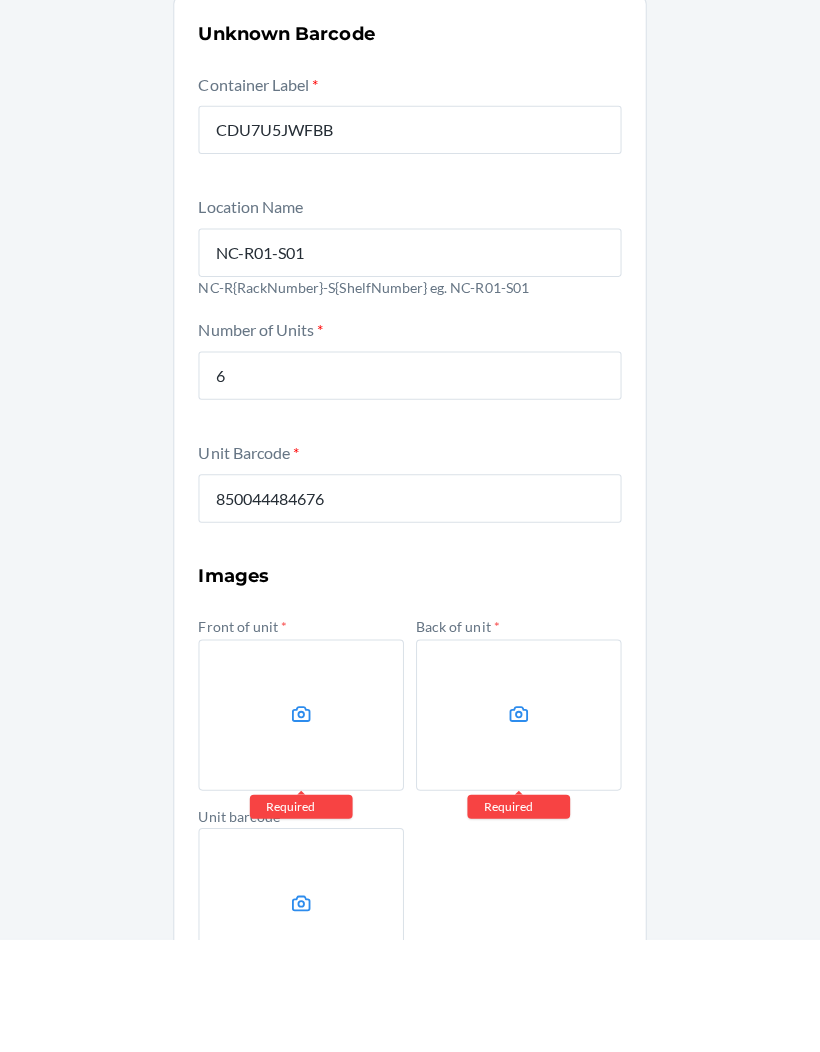 click at bounding box center [302, 830] 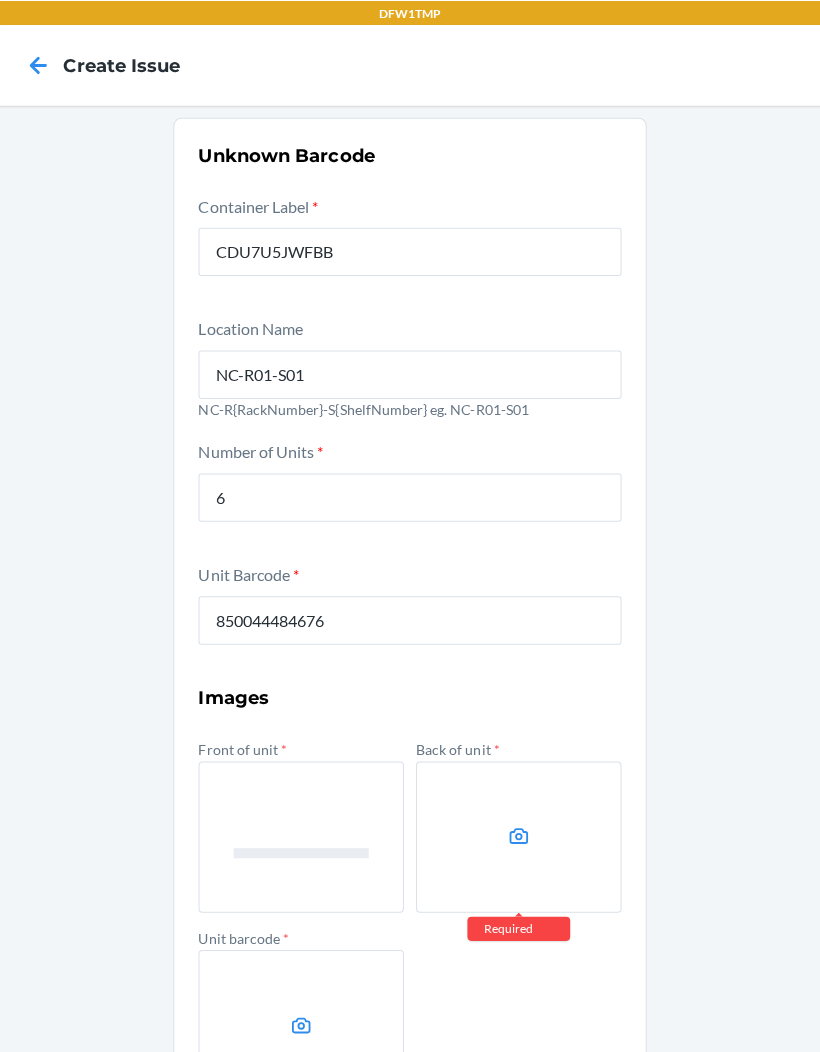 scroll, scrollTop: 89, scrollLeft: 0, axis: vertical 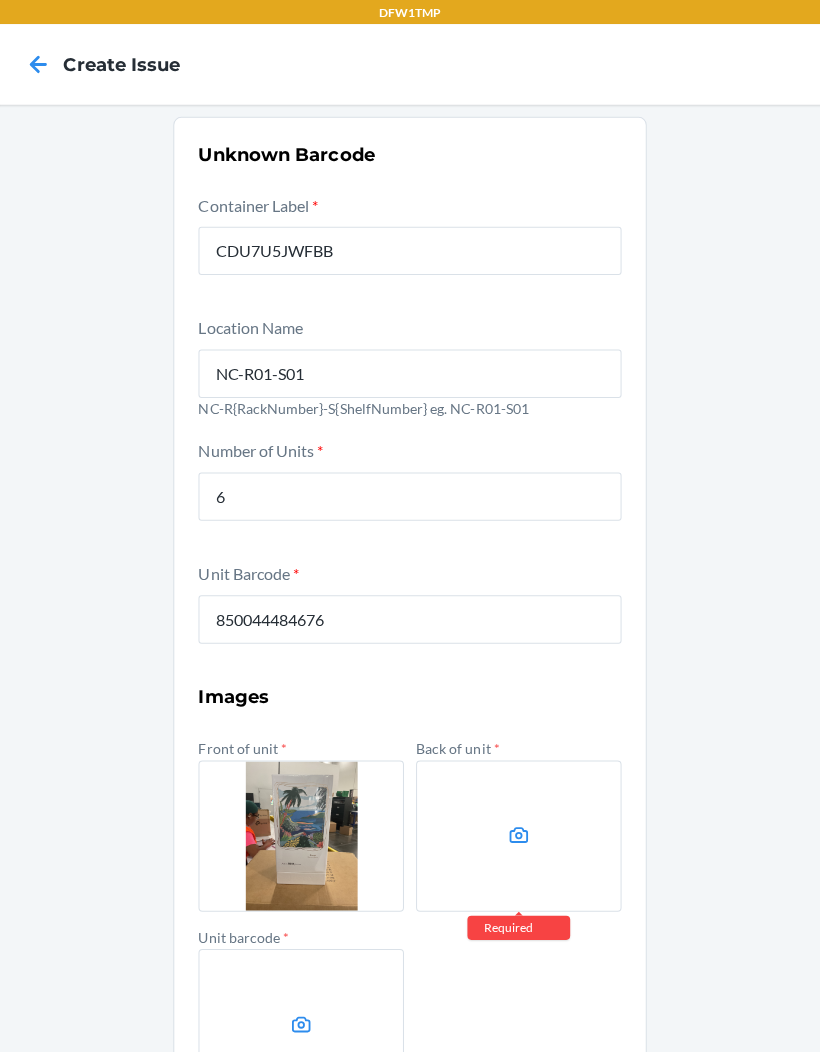 click at bounding box center (518, 830) 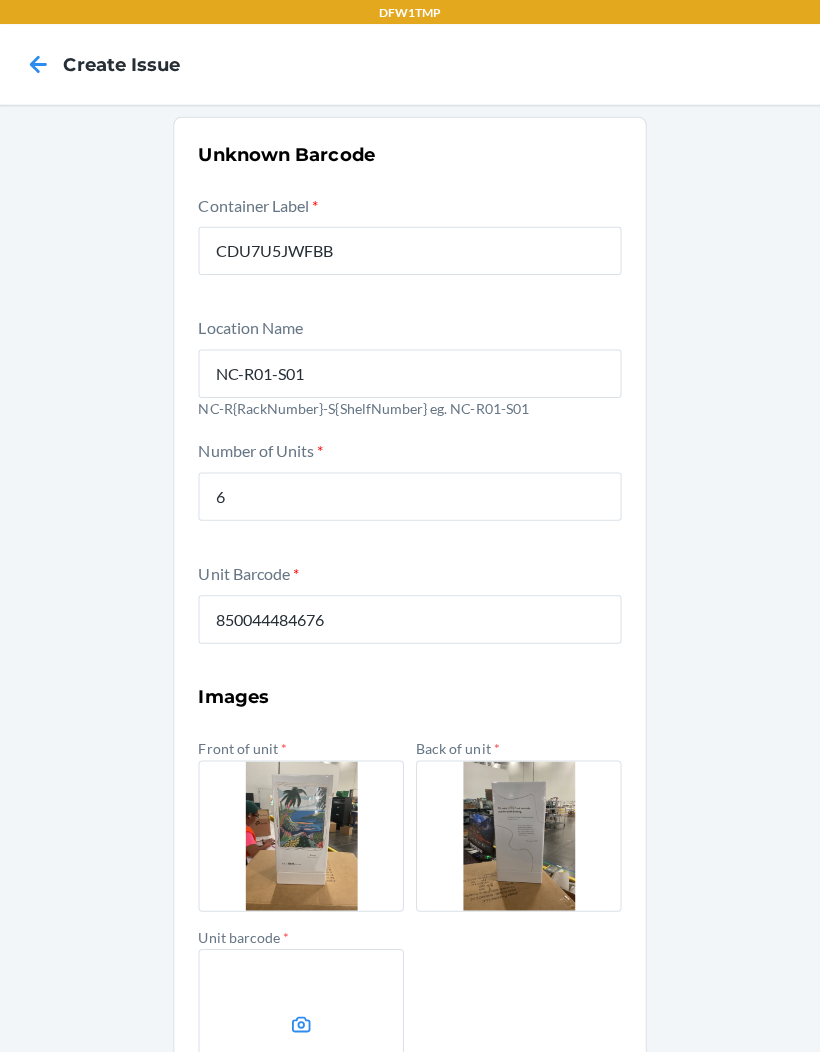 click at bounding box center (302, 1017) 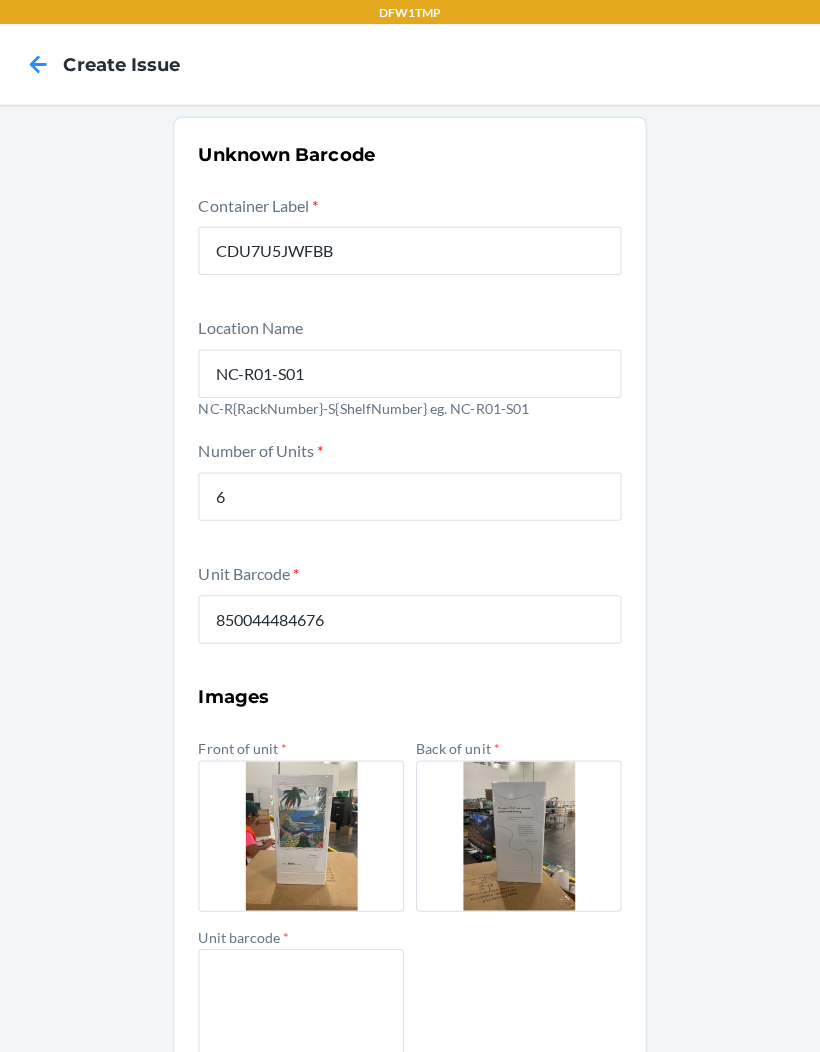 scroll, scrollTop: 81, scrollLeft: 0, axis: vertical 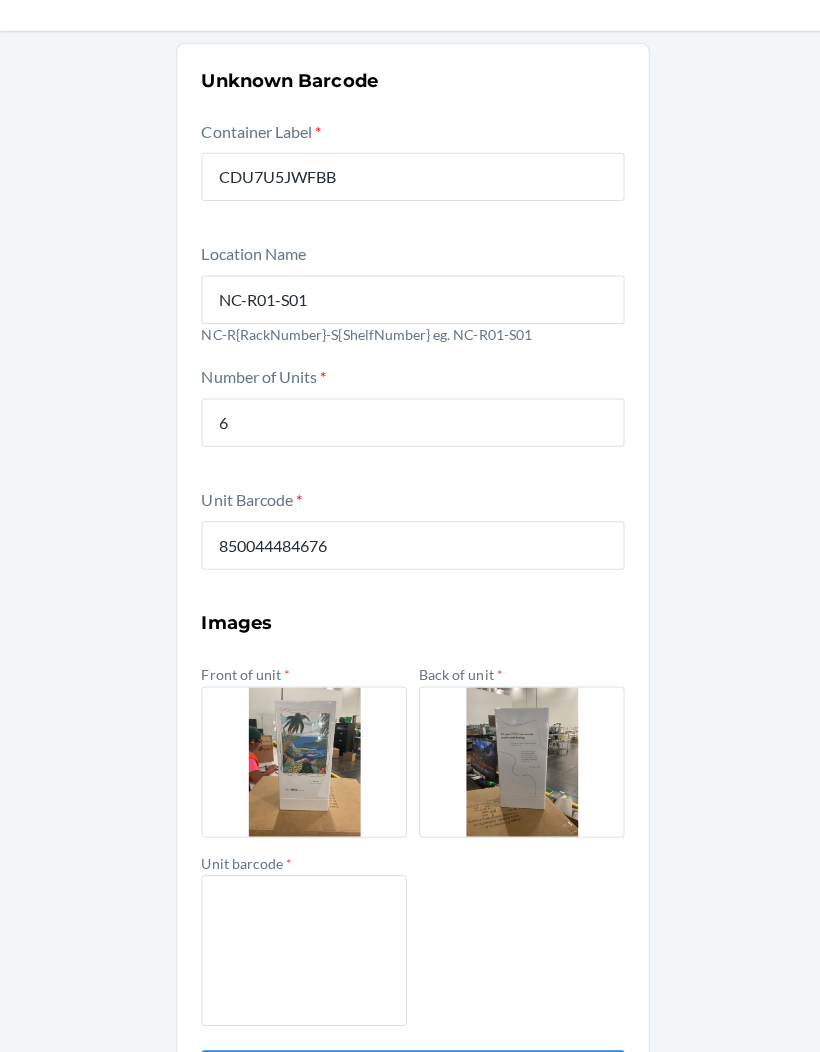 click on "Submit" at bounding box center [410, 1074] 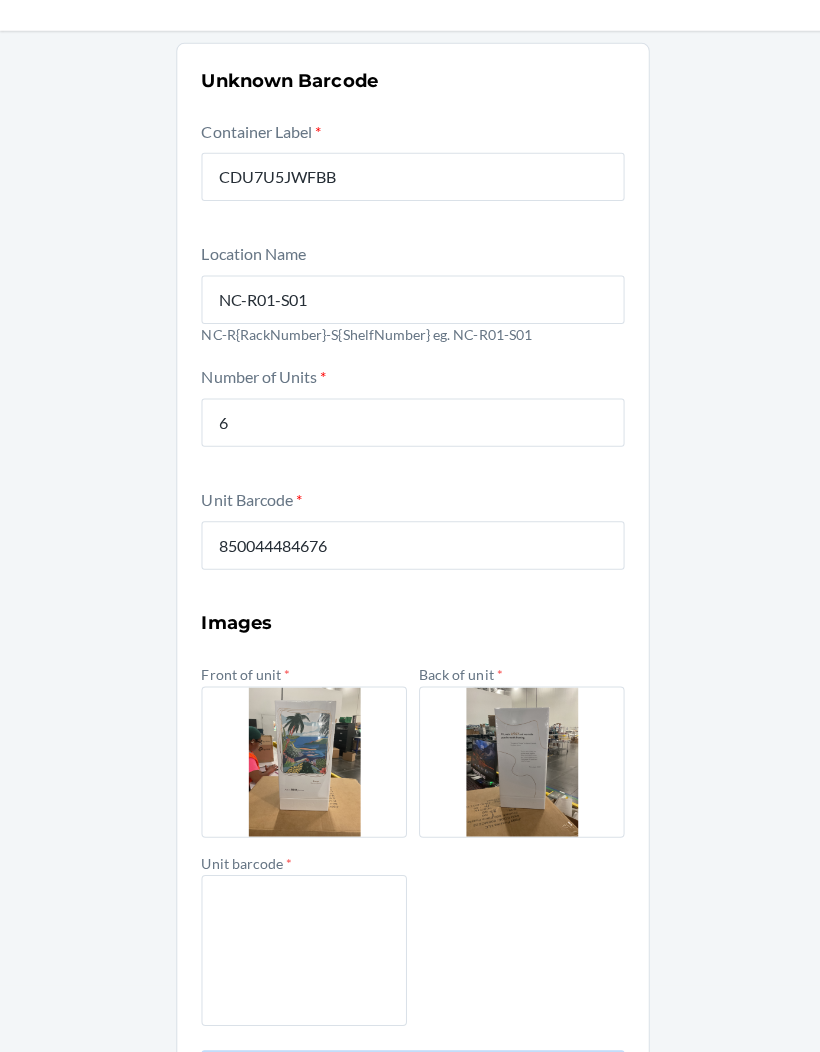 scroll, scrollTop: 0, scrollLeft: 0, axis: both 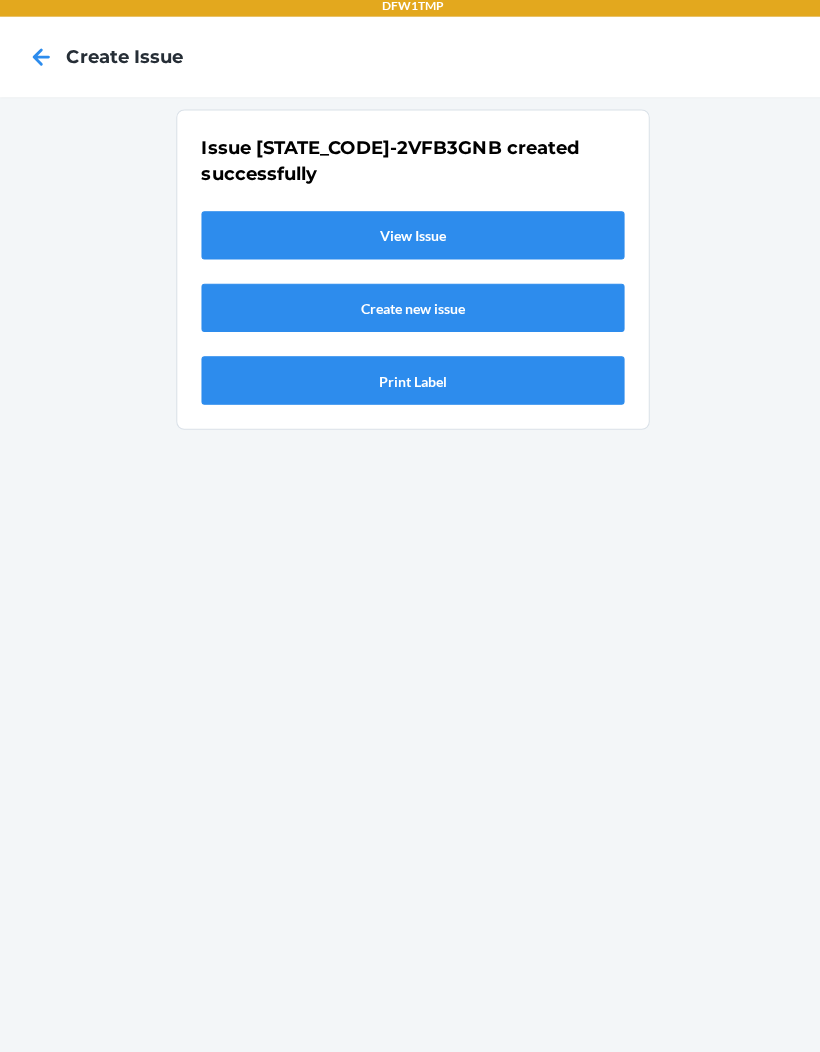 click on "Issue [STATE_CODE]-2VFB3GNB created successfully View Issue Create new issue Print Label" at bounding box center (410, 275) 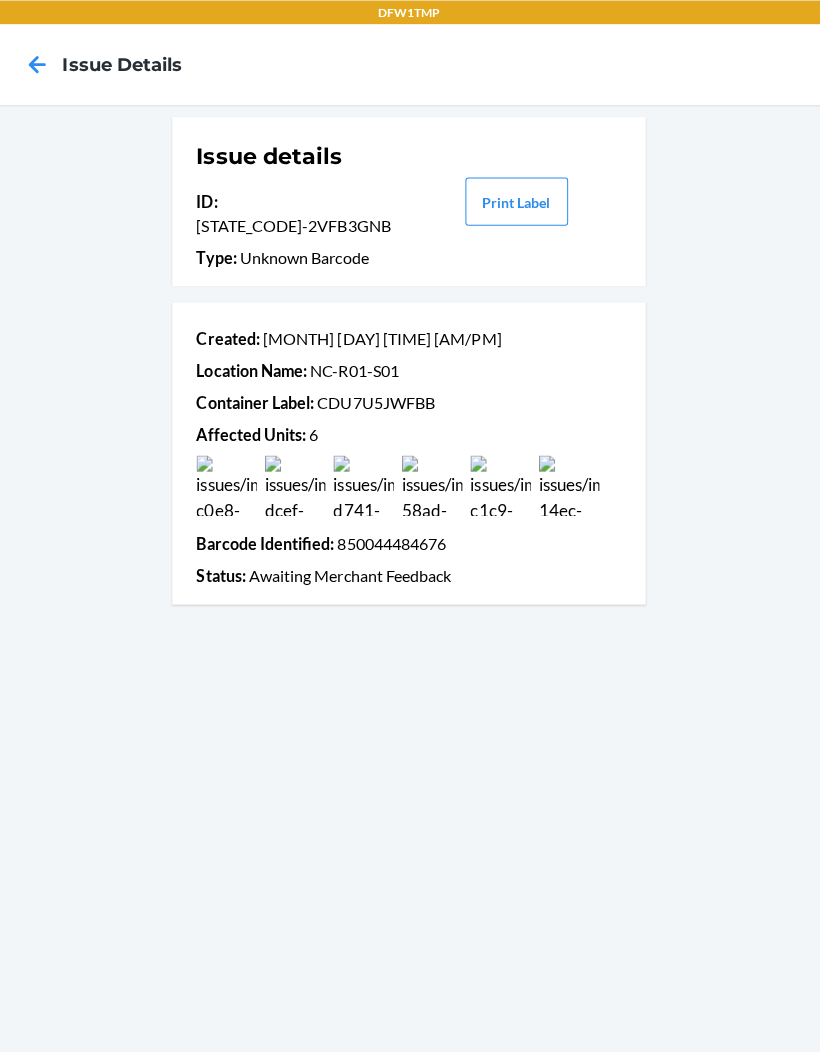 scroll, scrollTop: 38, scrollLeft: 0, axis: vertical 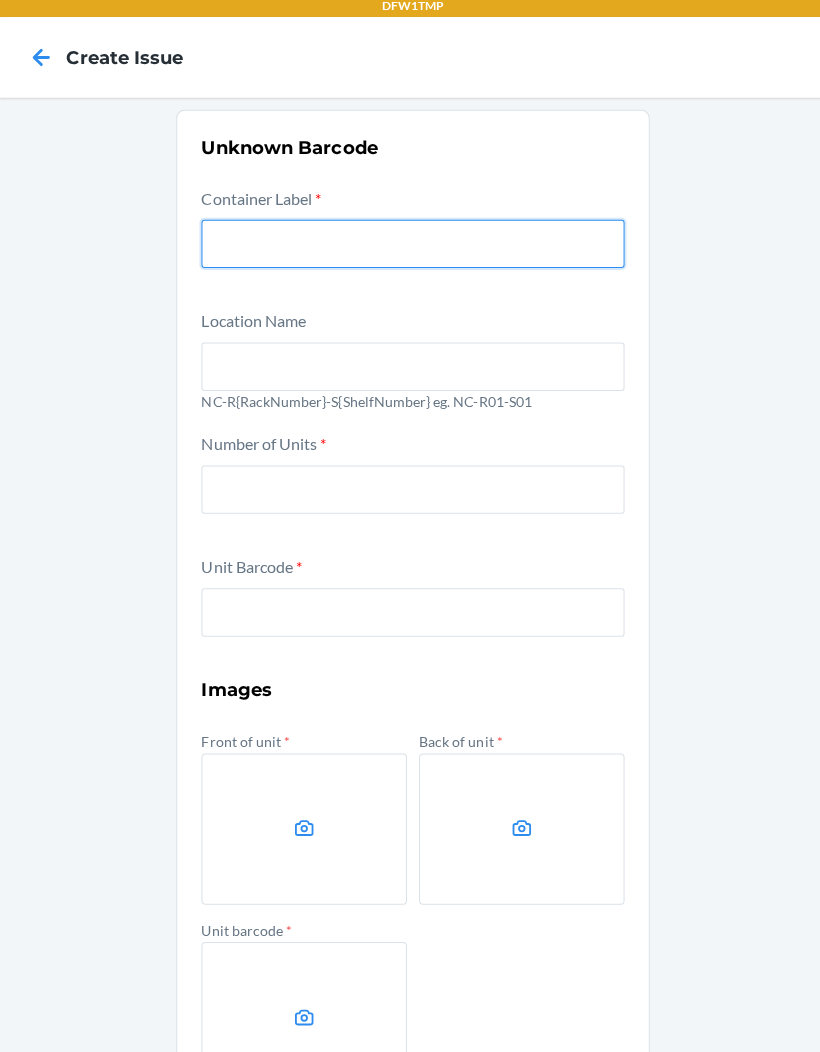 click at bounding box center [410, 249] 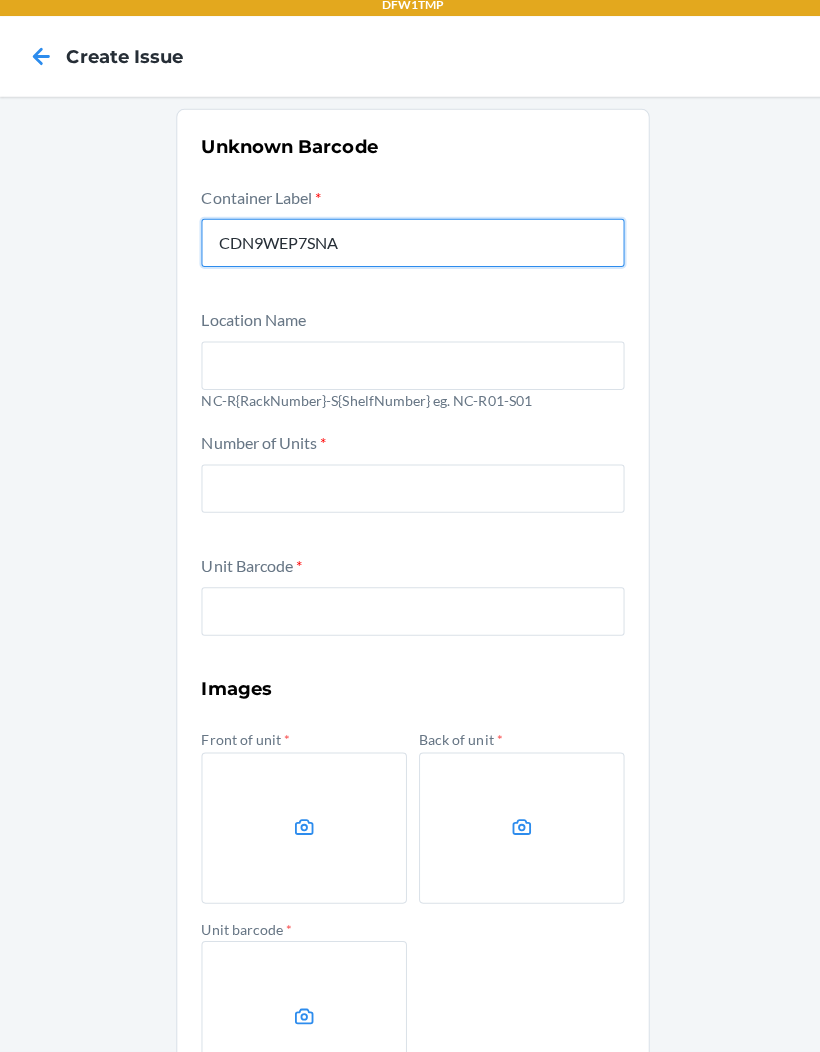 type on "CDN9WEP7SNA" 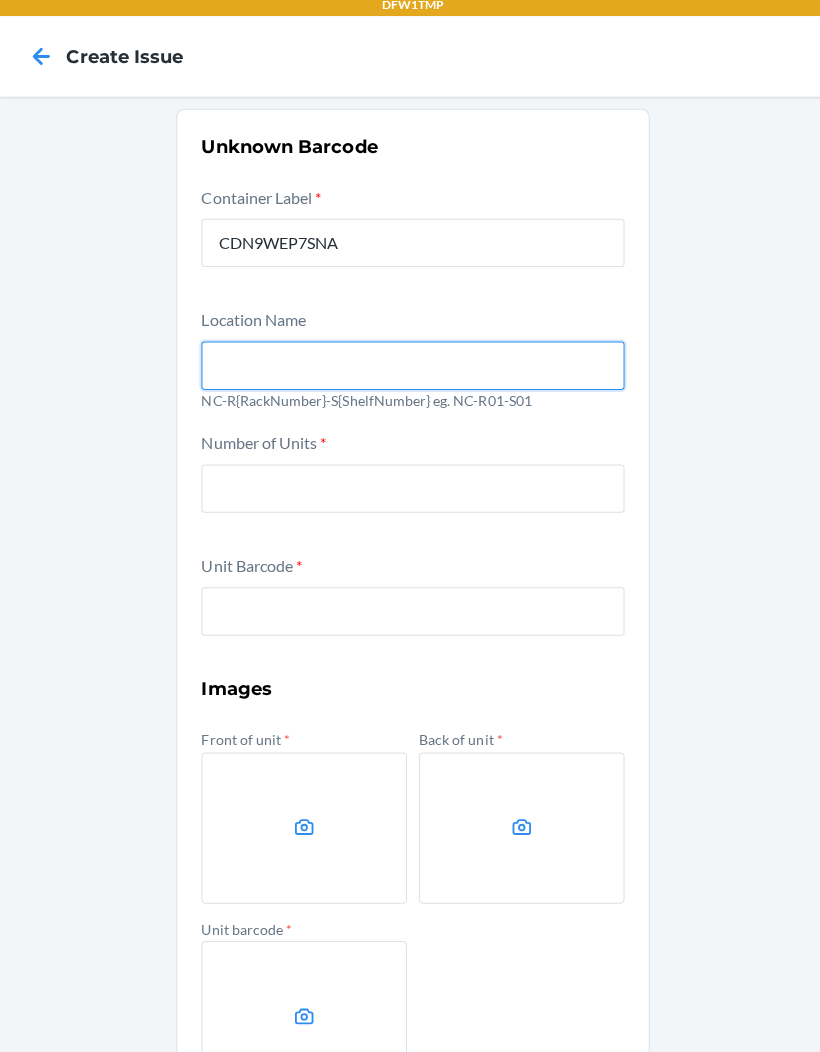 click at bounding box center (410, 371) 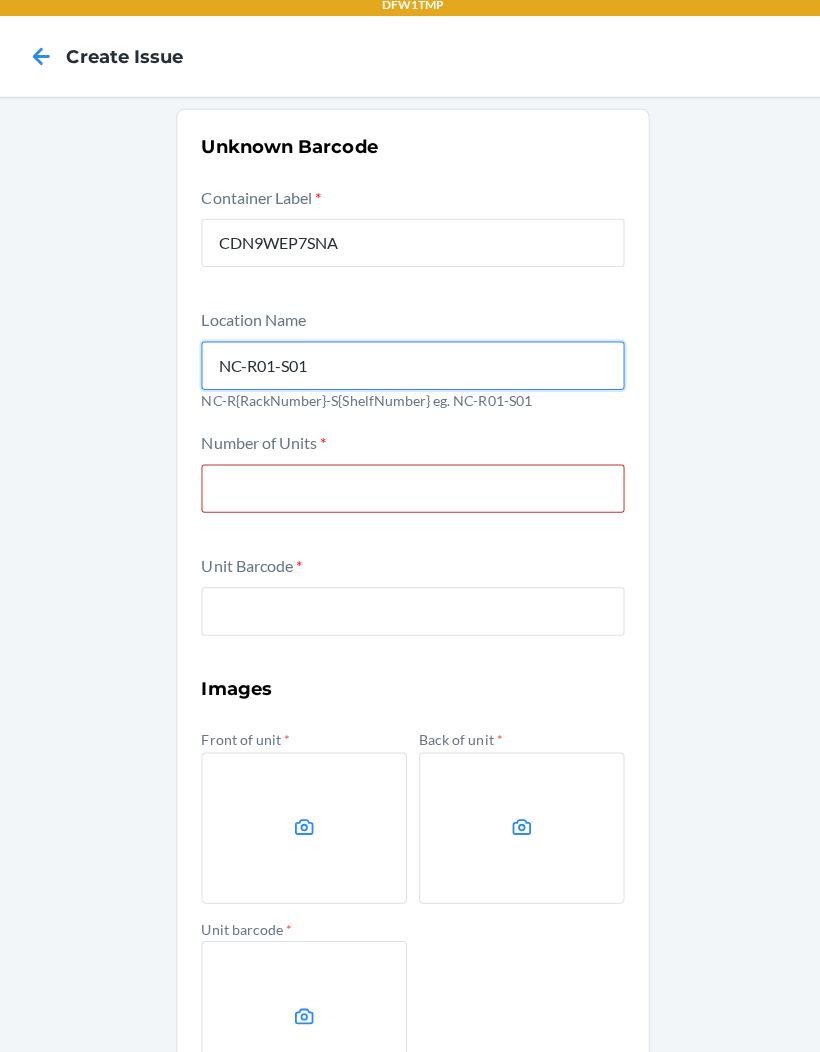 type on "NC-R01-S01" 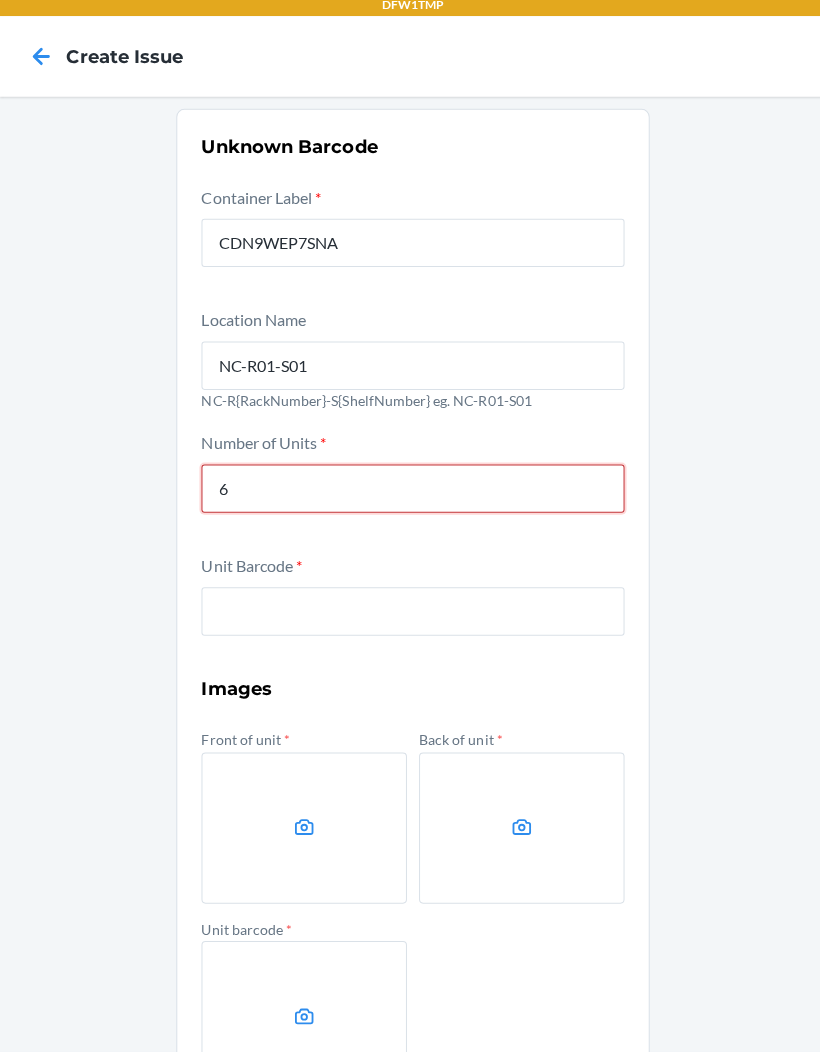 type on "6" 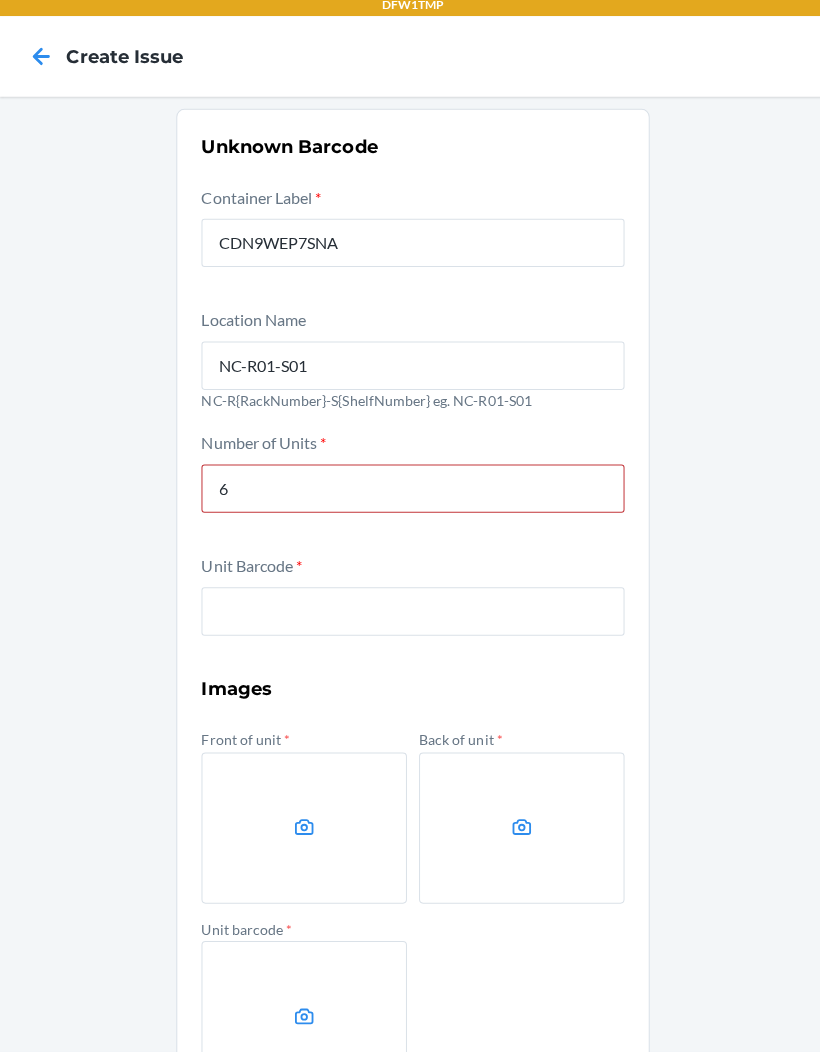 click at bounding box center [410, 615] 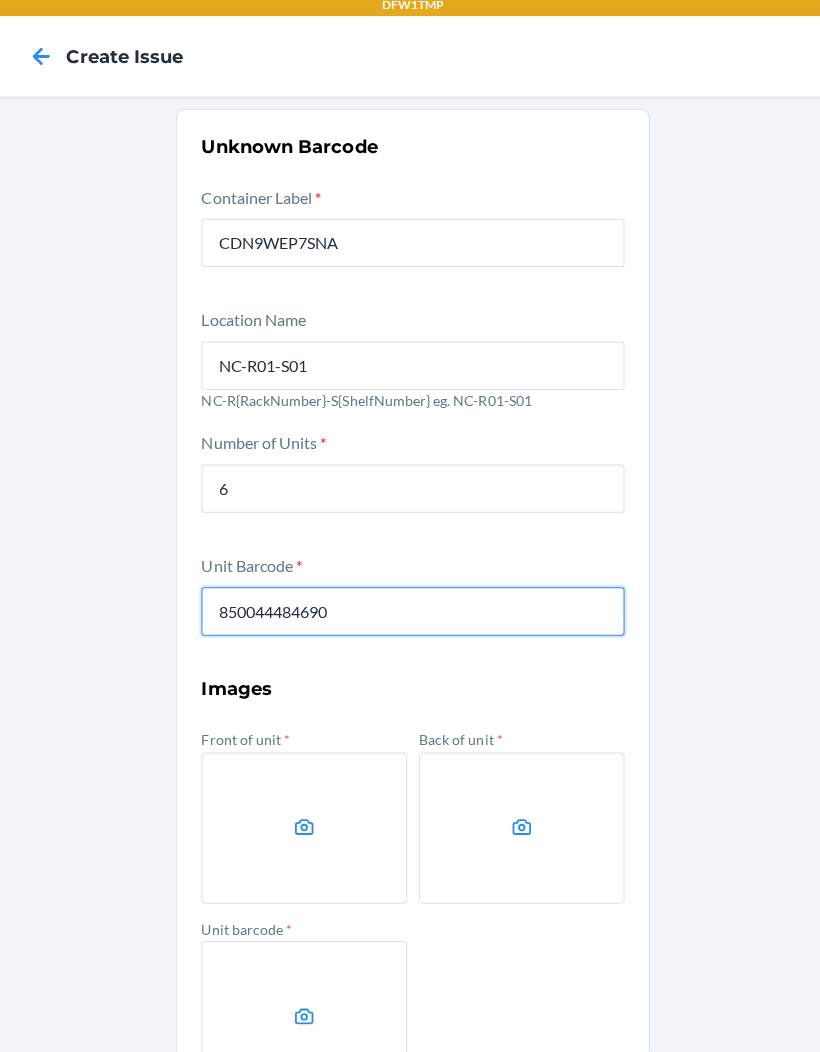 type on "850044484690" 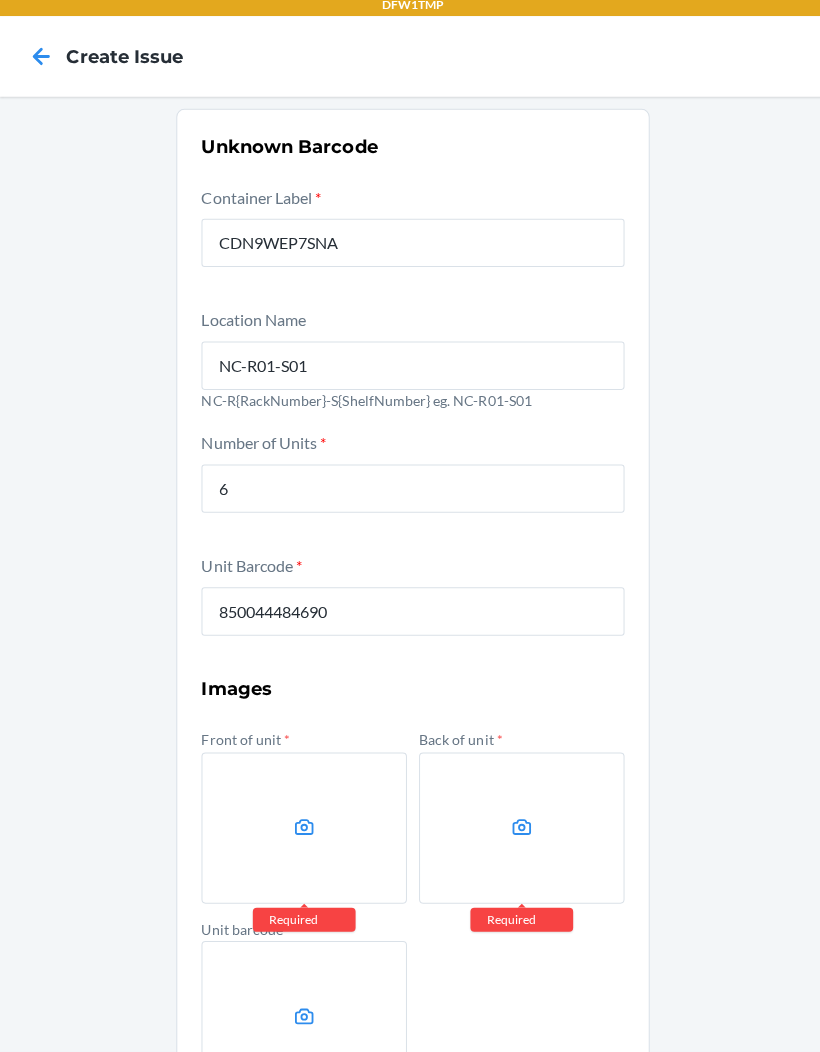 click at bounding box center [302, 830] 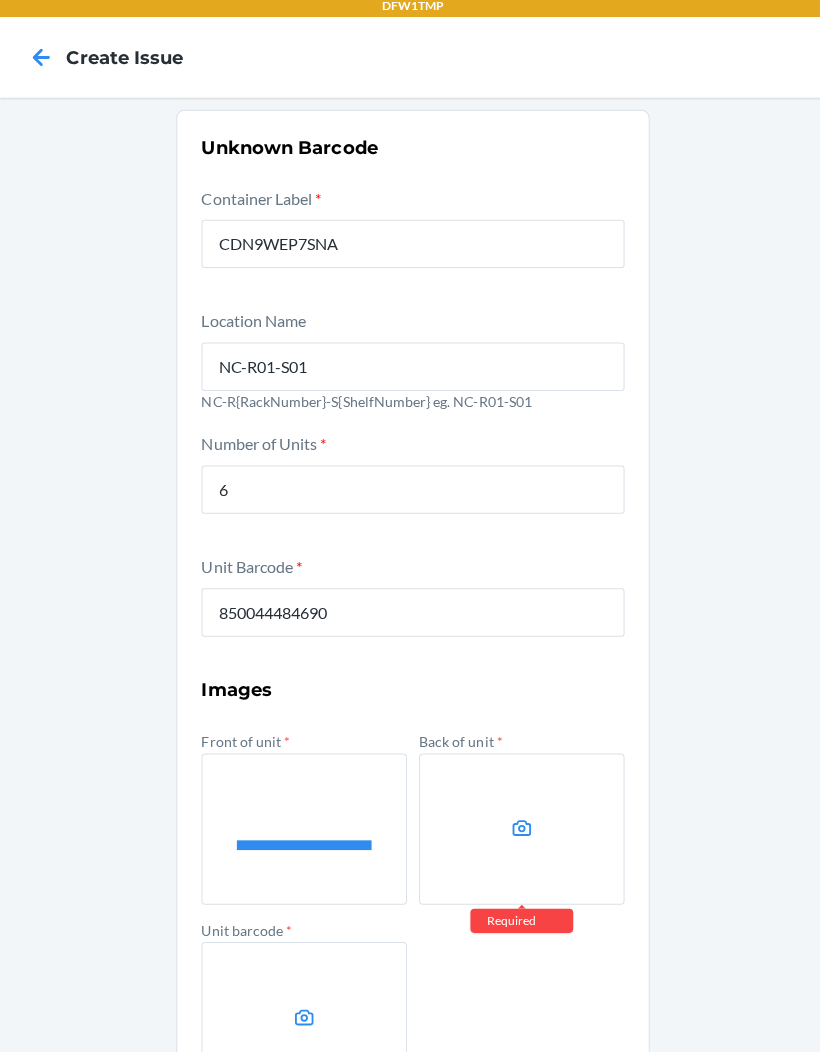 click at bounding box center (518, 830) 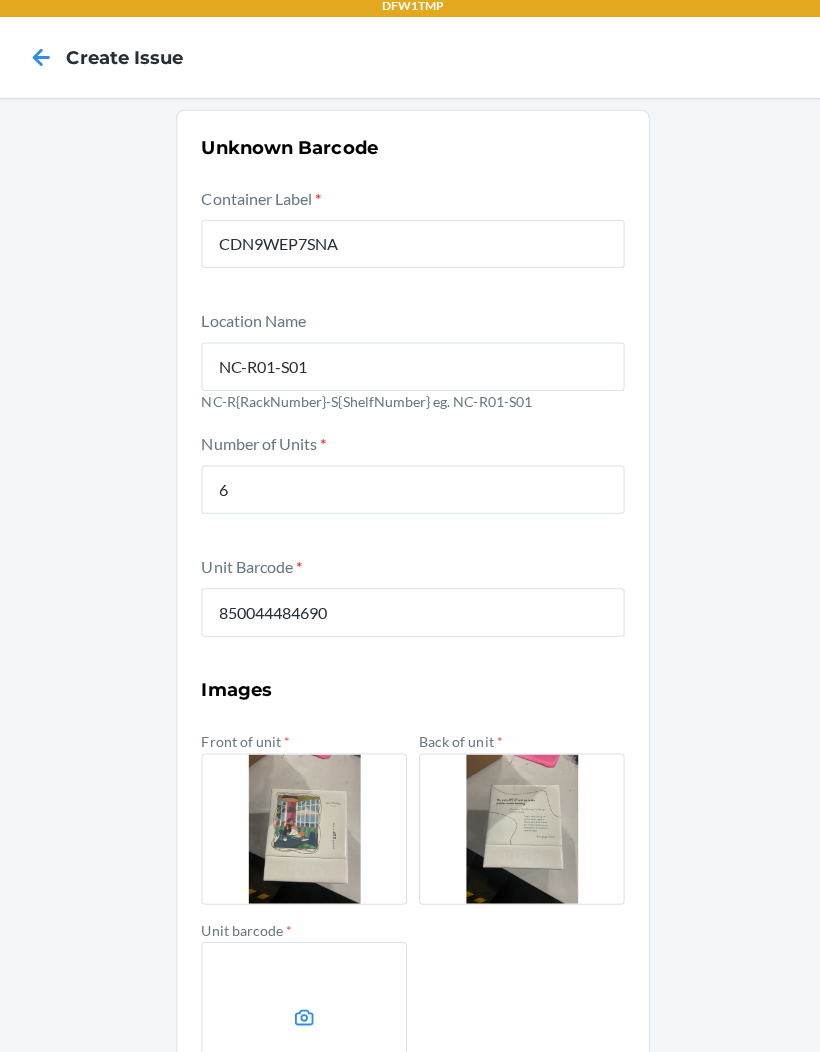 click at bounding box center [302, 1017] 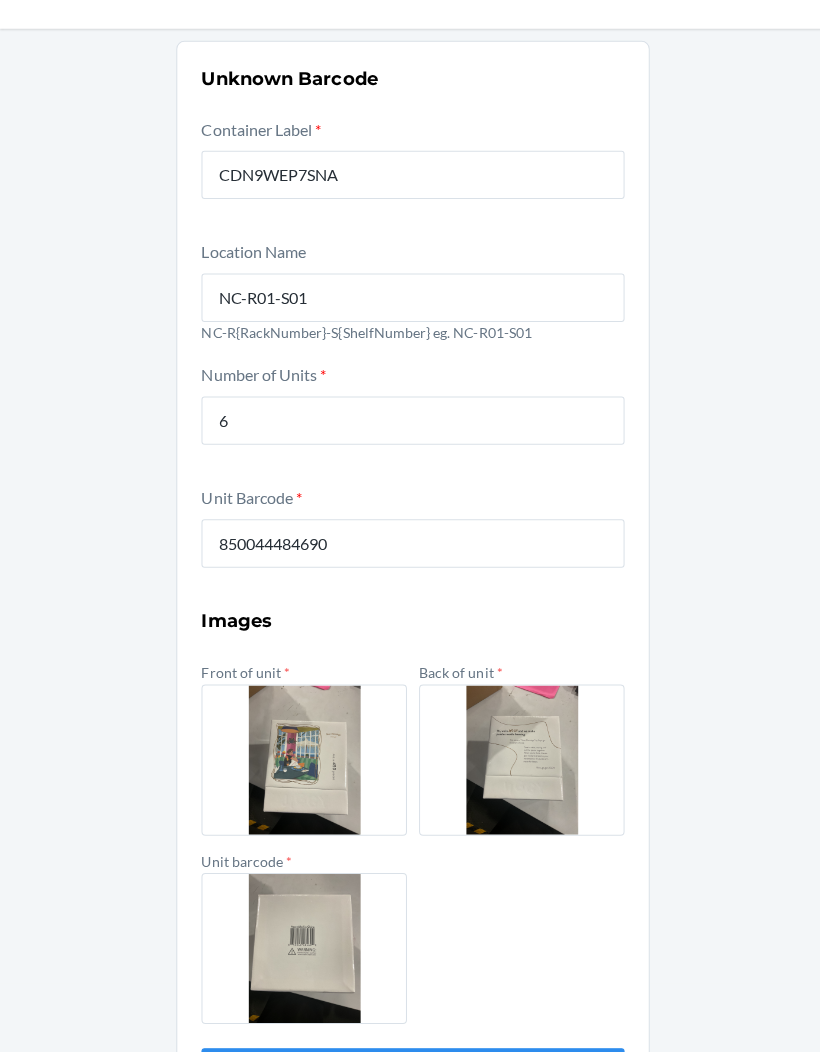 scroll, scrollTop: 66, scrollLeft: 0, axis: vertical 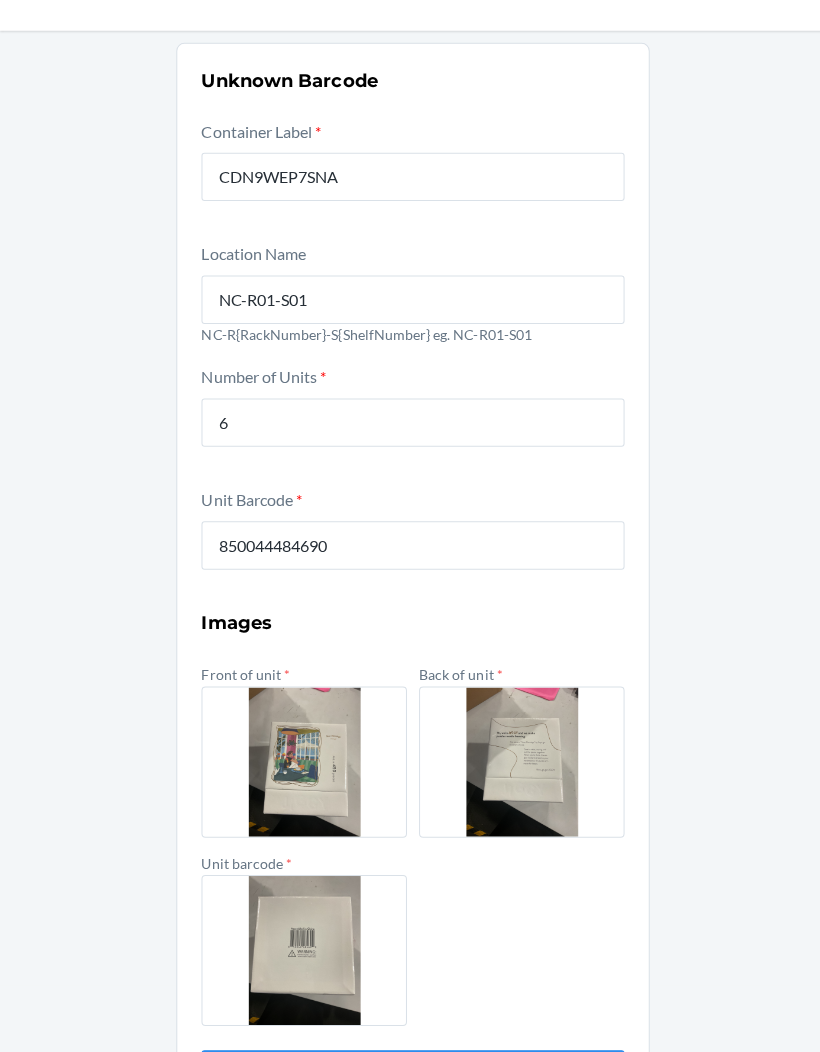 click on "Submit" at bounding box center (410, 1074) 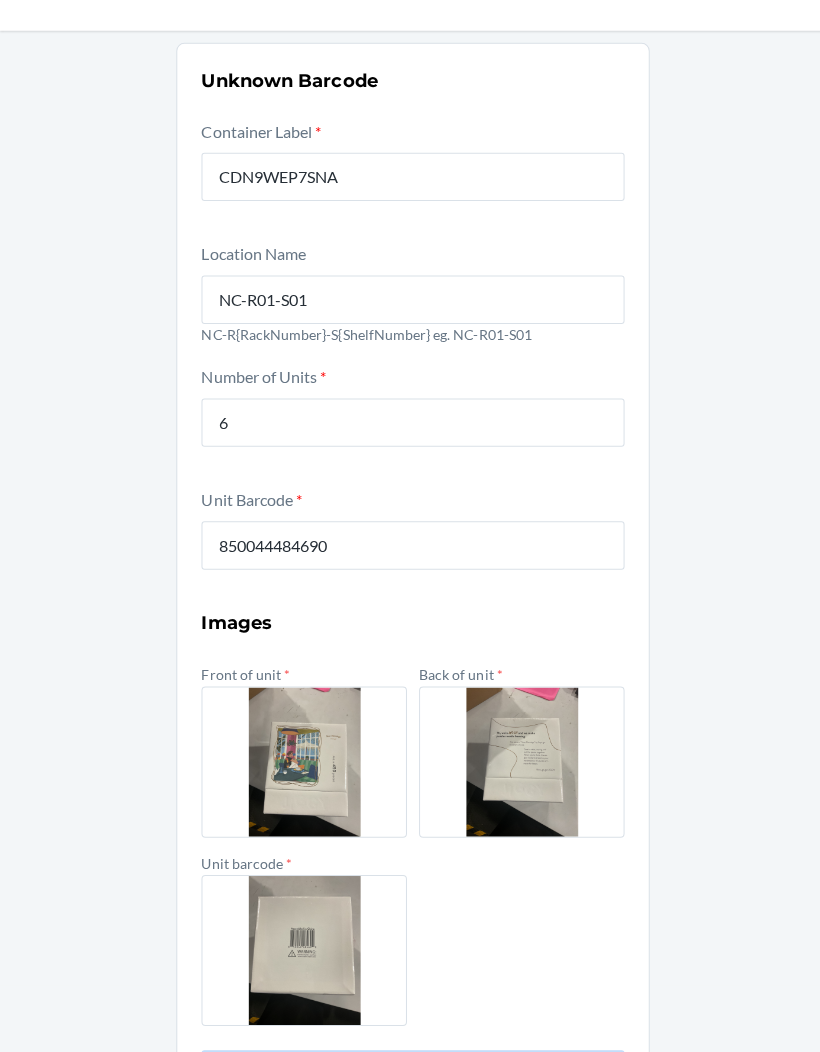 scroll, scrollTop: 0, scrollLeft: 0, axis: both 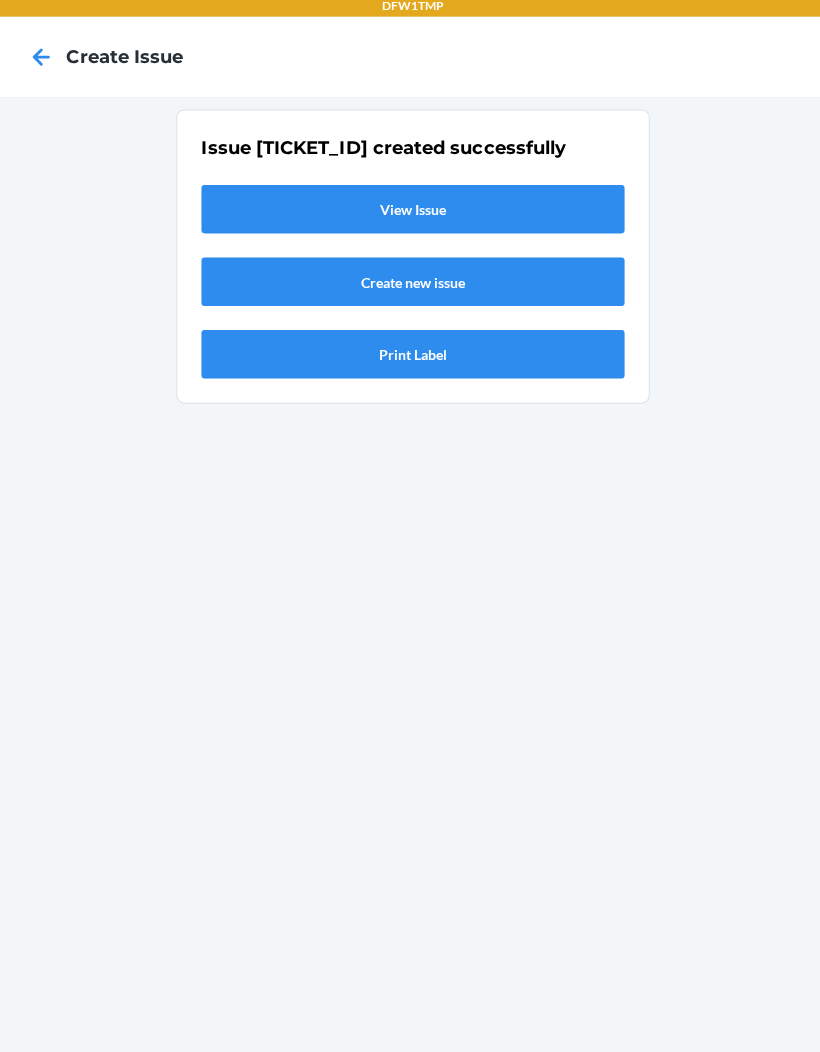 click on "View Issue" at bounding box center [410, 215] 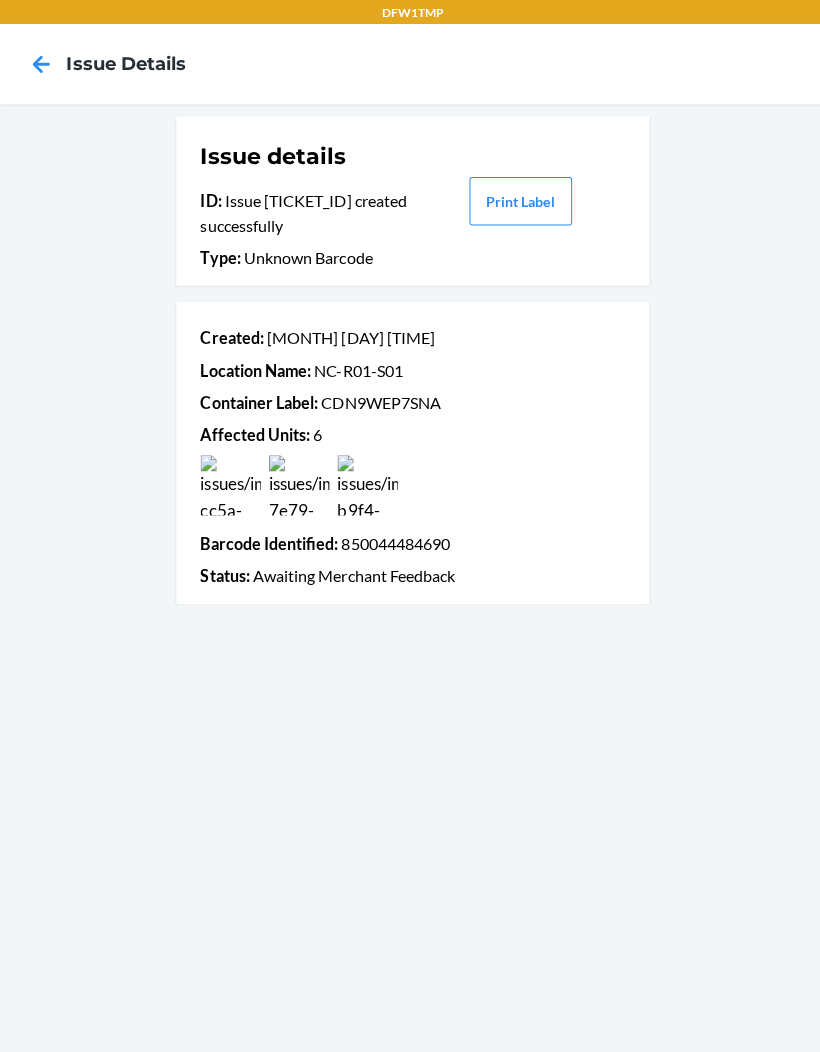scroll, scrollTop: 0, scrollLeft: 0, axis: both 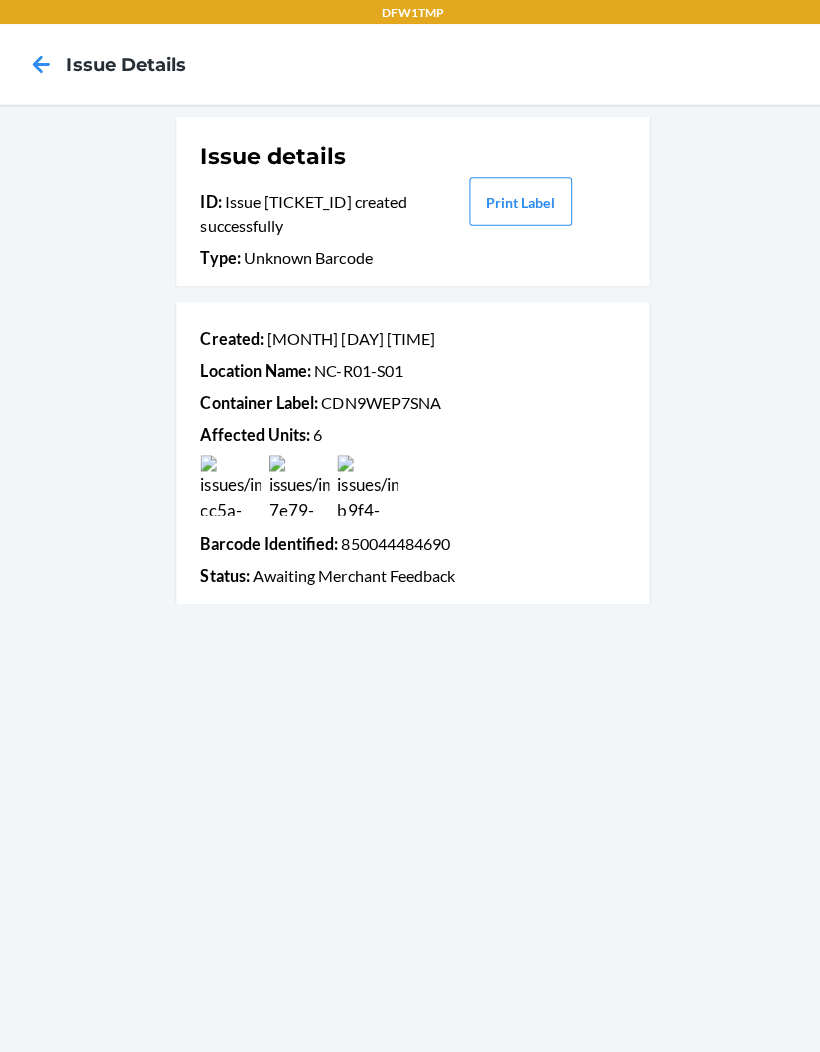 click 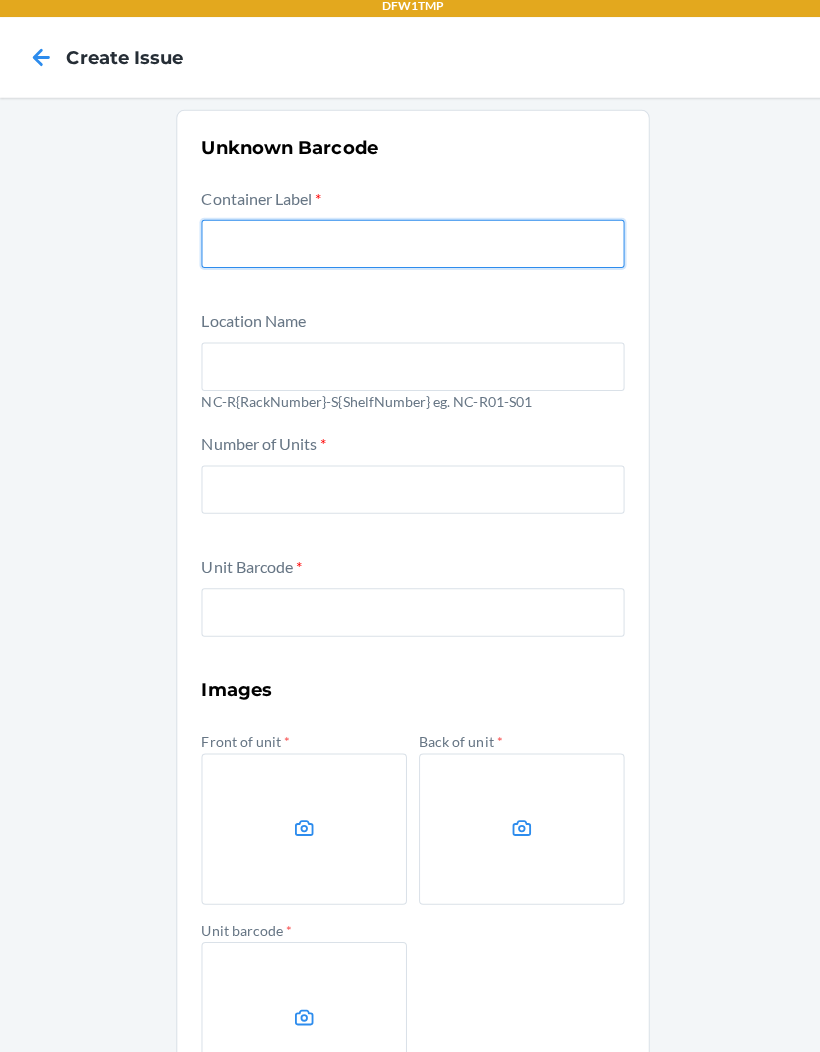 click at bounding box center (410, 249) 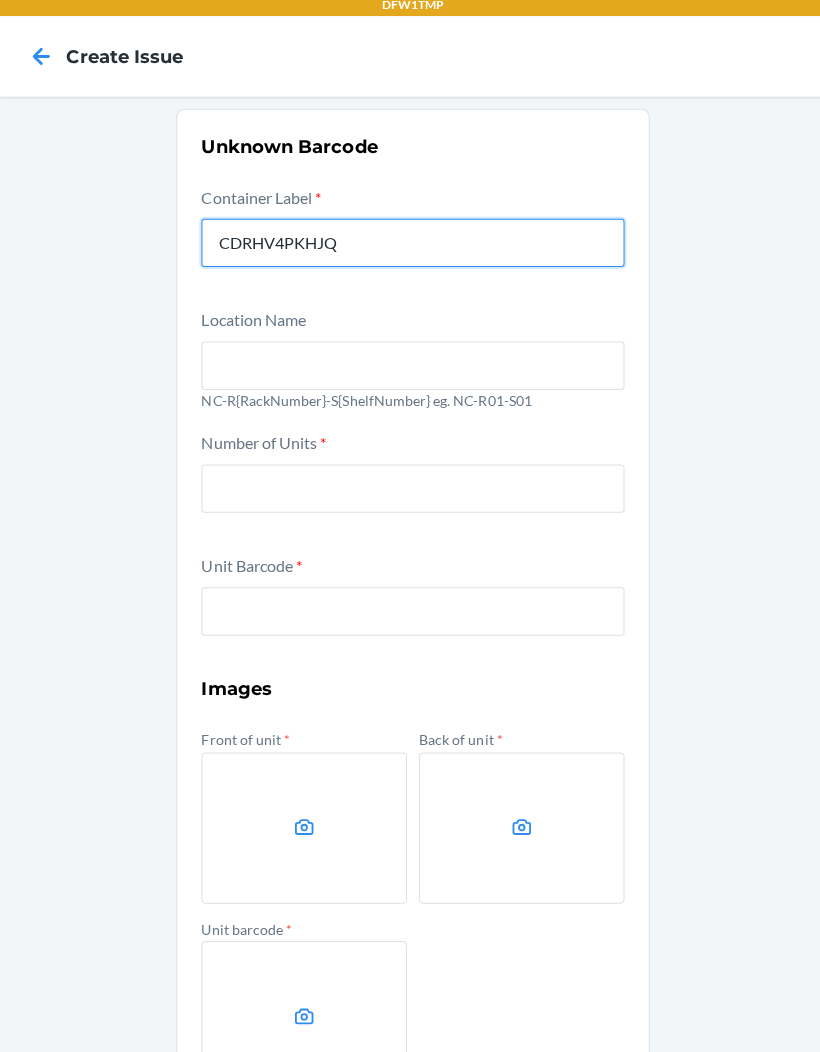 type on "CDRHV4PKHJQ" 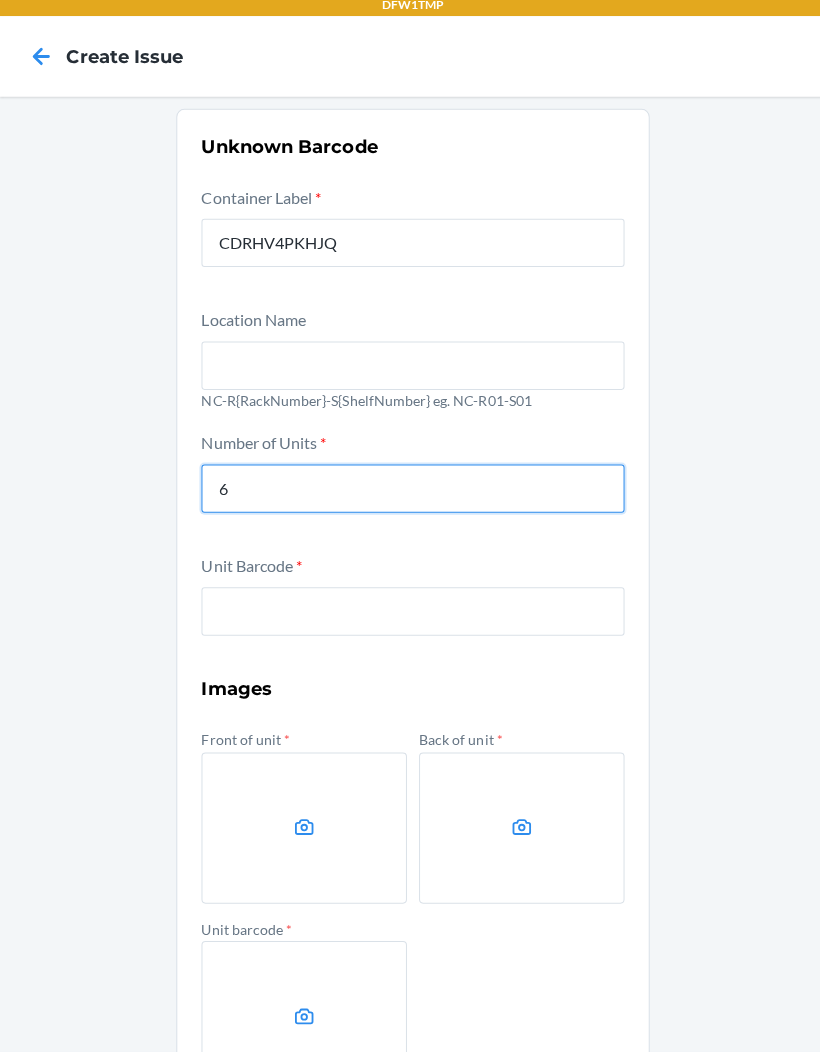 type on "6" 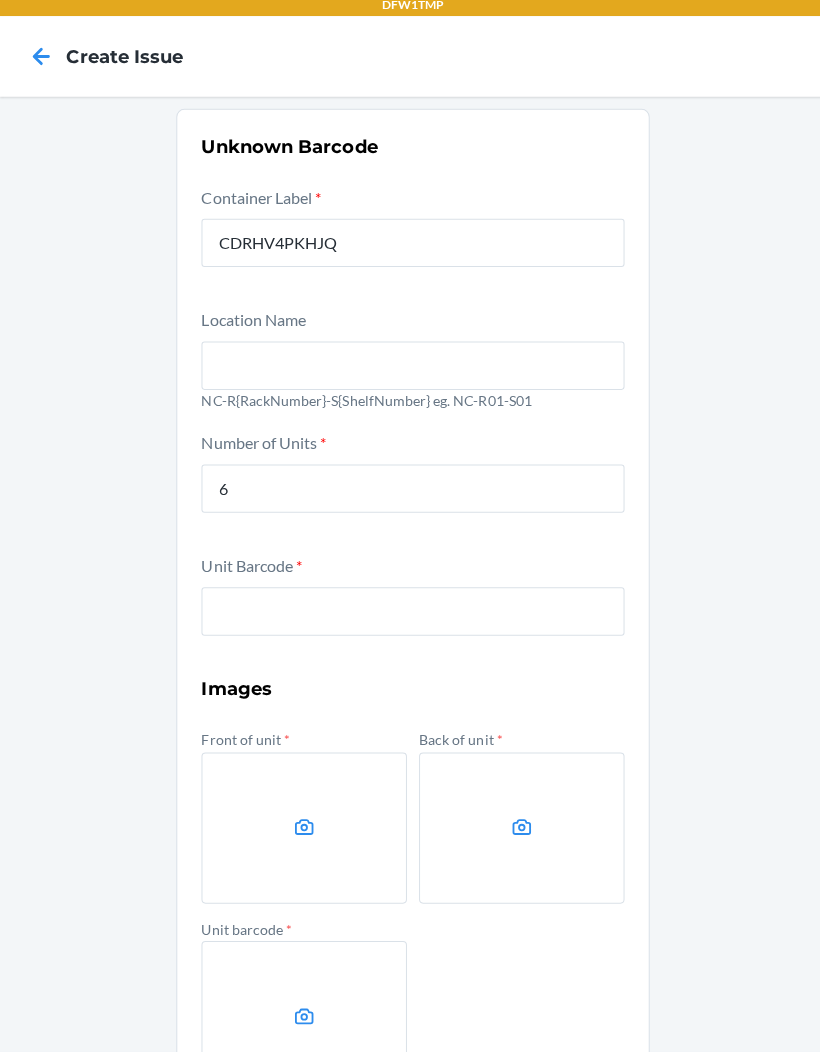 click at bounding box center [410, 371] 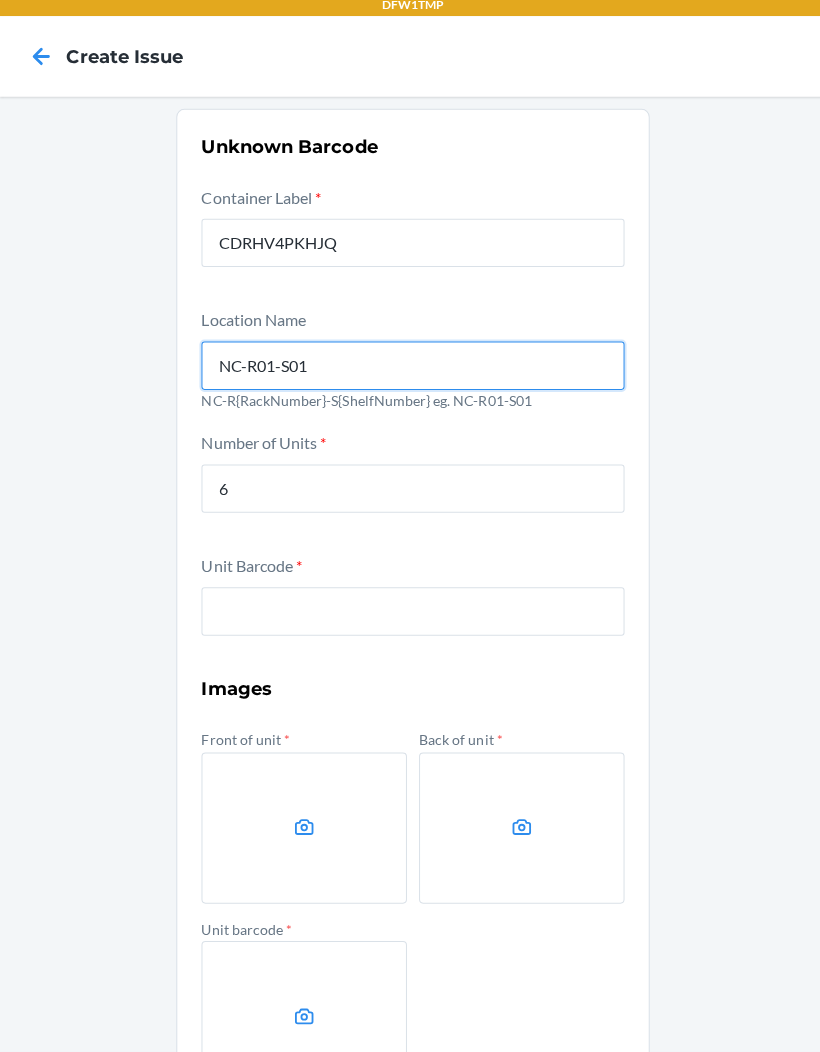 type on "NC-R01-S01" 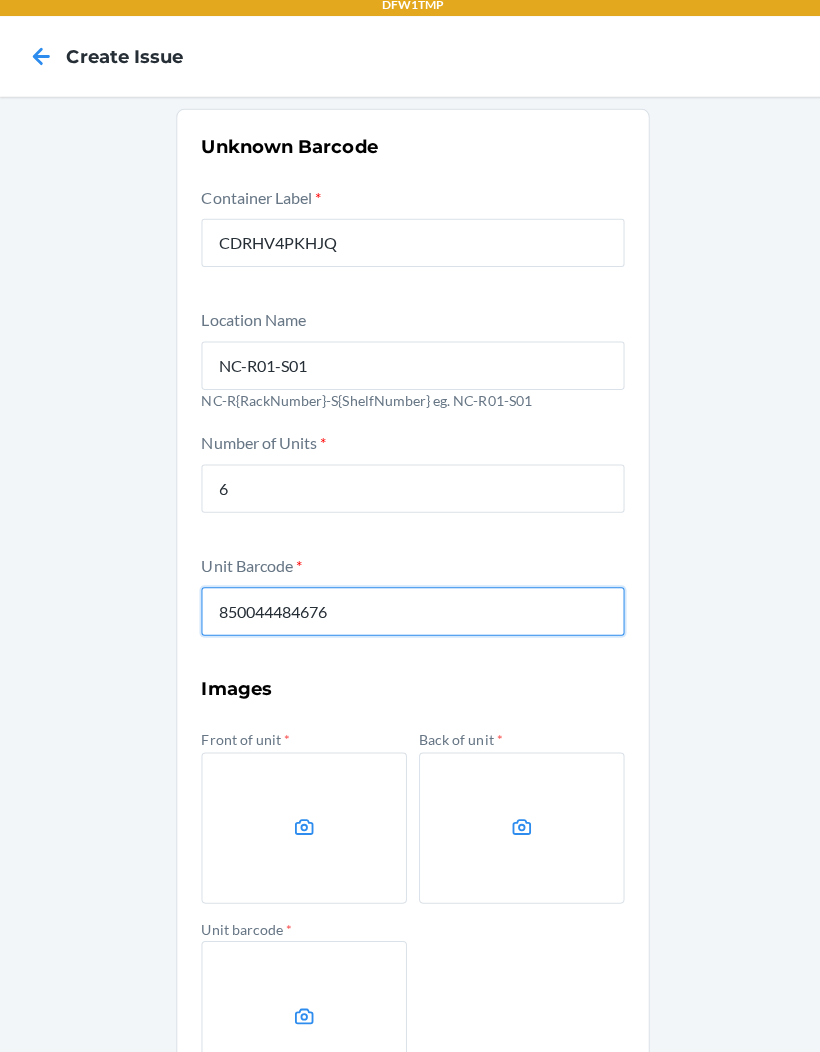 type on "850044484676" 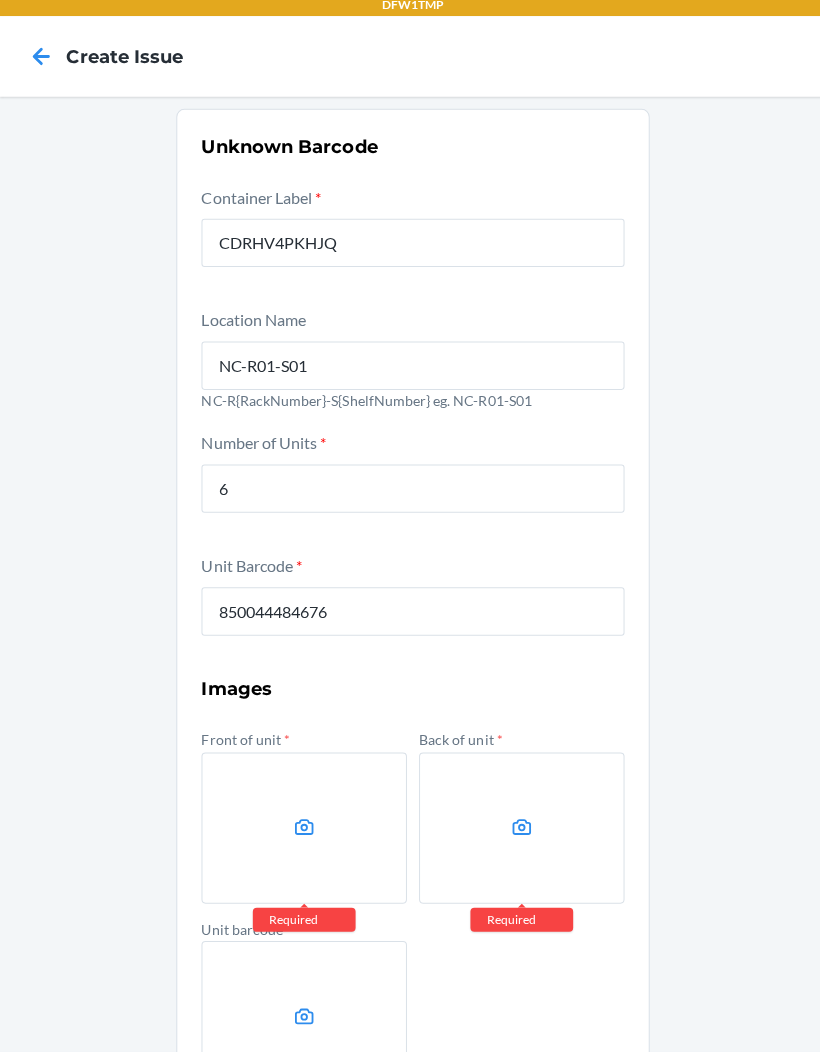 click at bounding box center [302, 830] 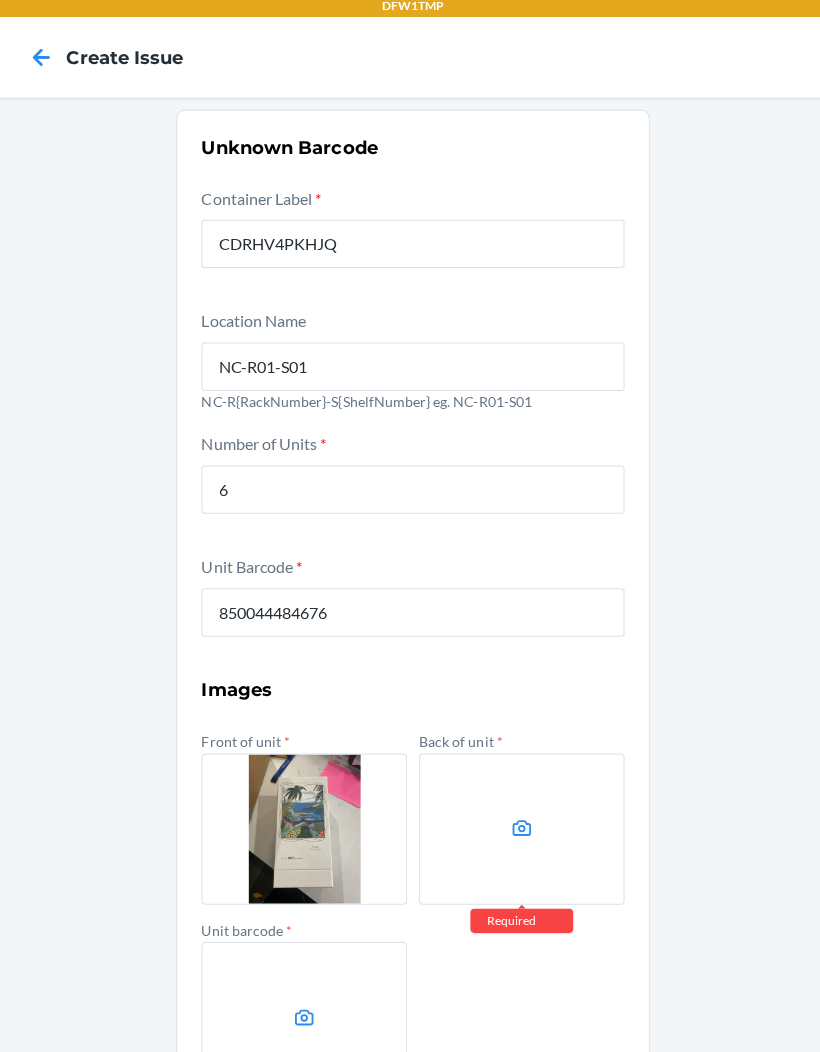 click at bounding box center (518, 830) 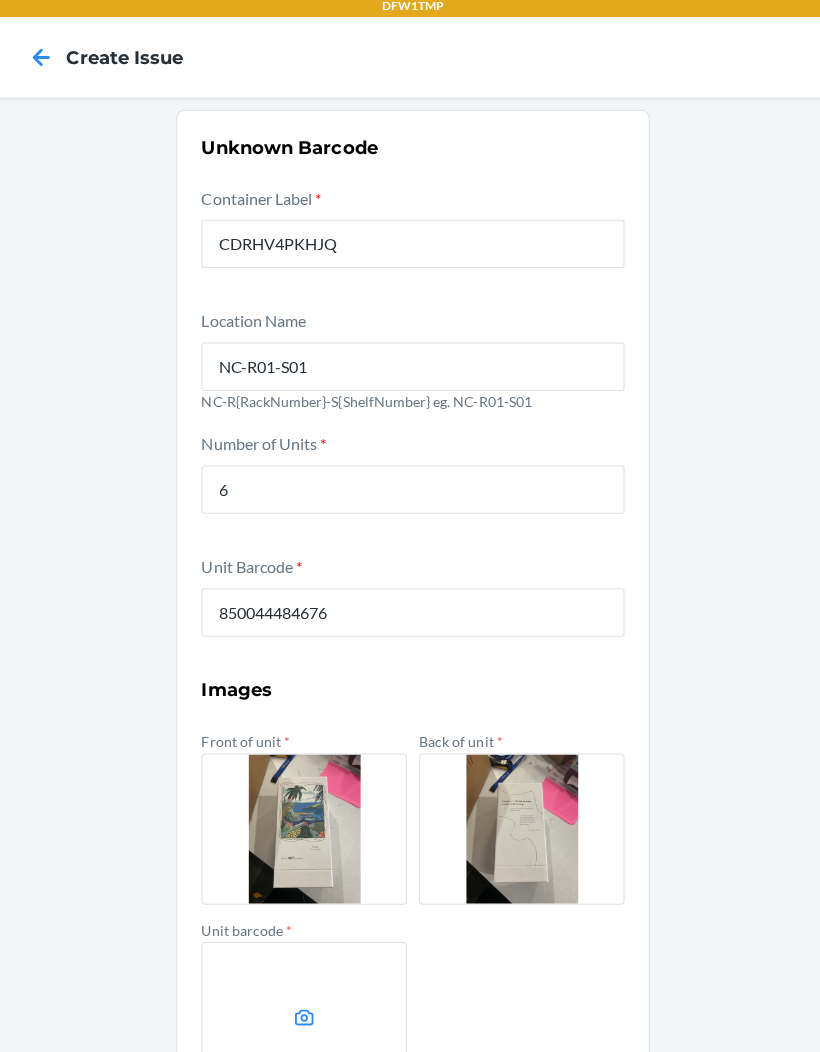 click at bounding box center [302, 1017] 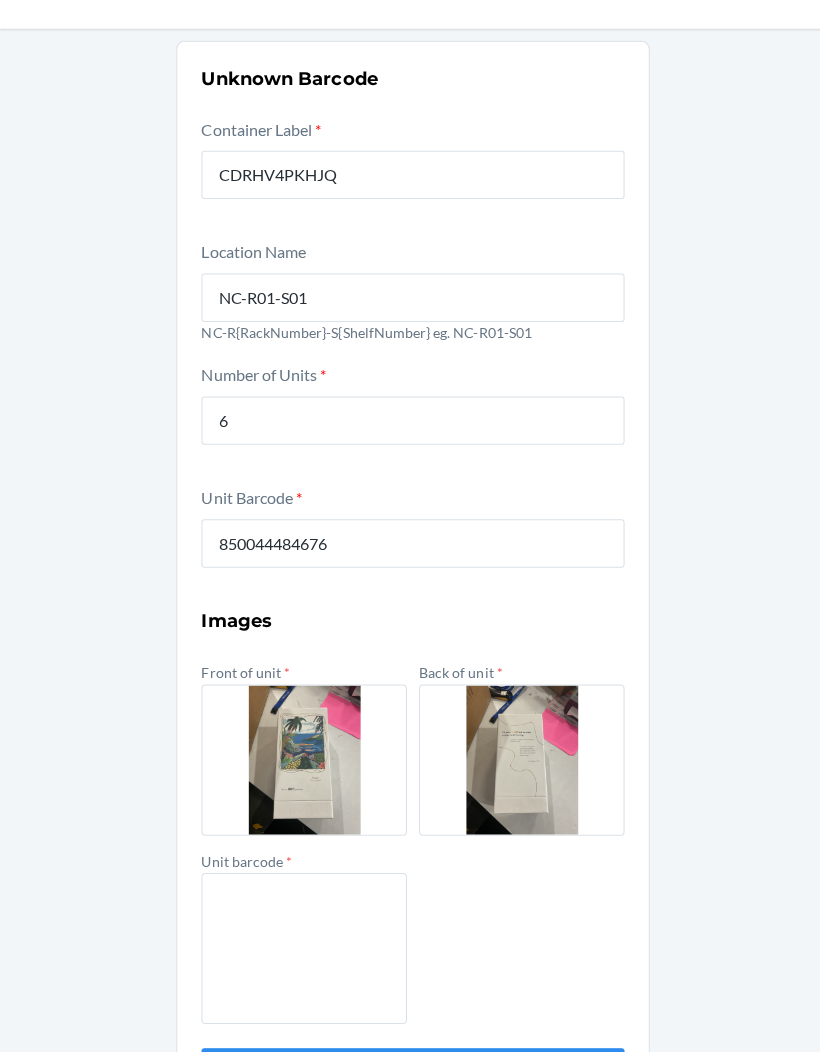 scroll, scrollTop: 66, scrollLeft: 0, axis: vertical 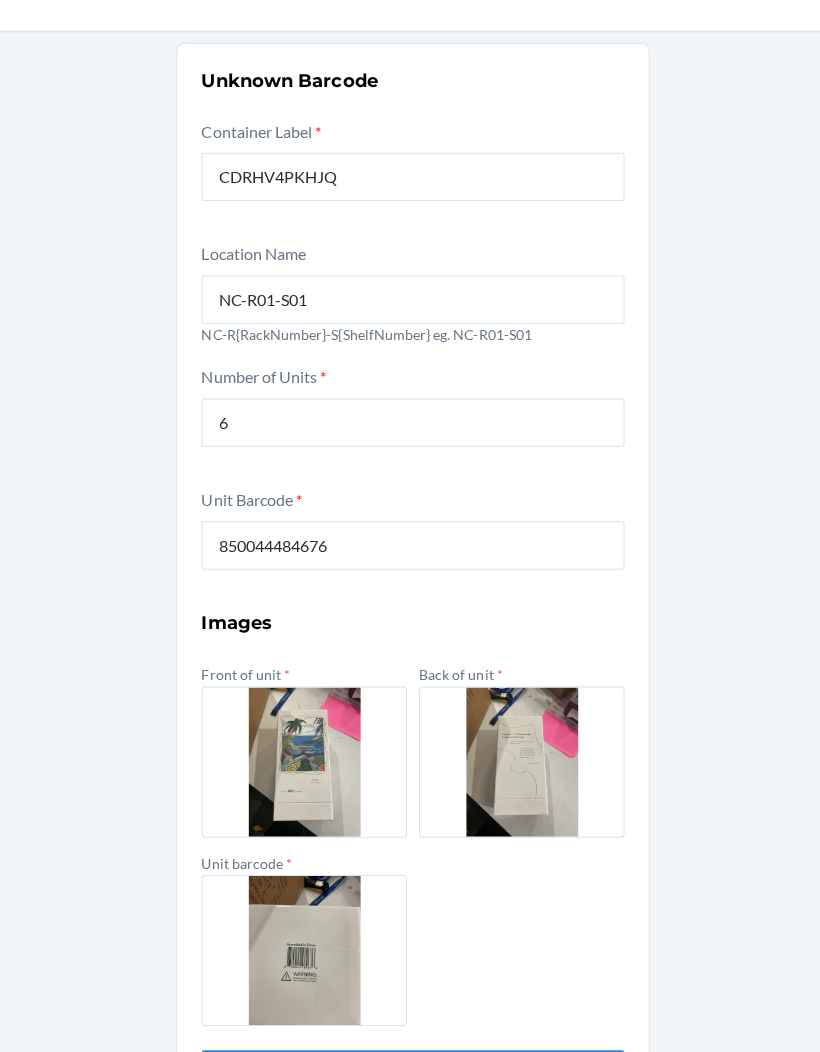 click on "Submit" at bounding box center (410, 1074) 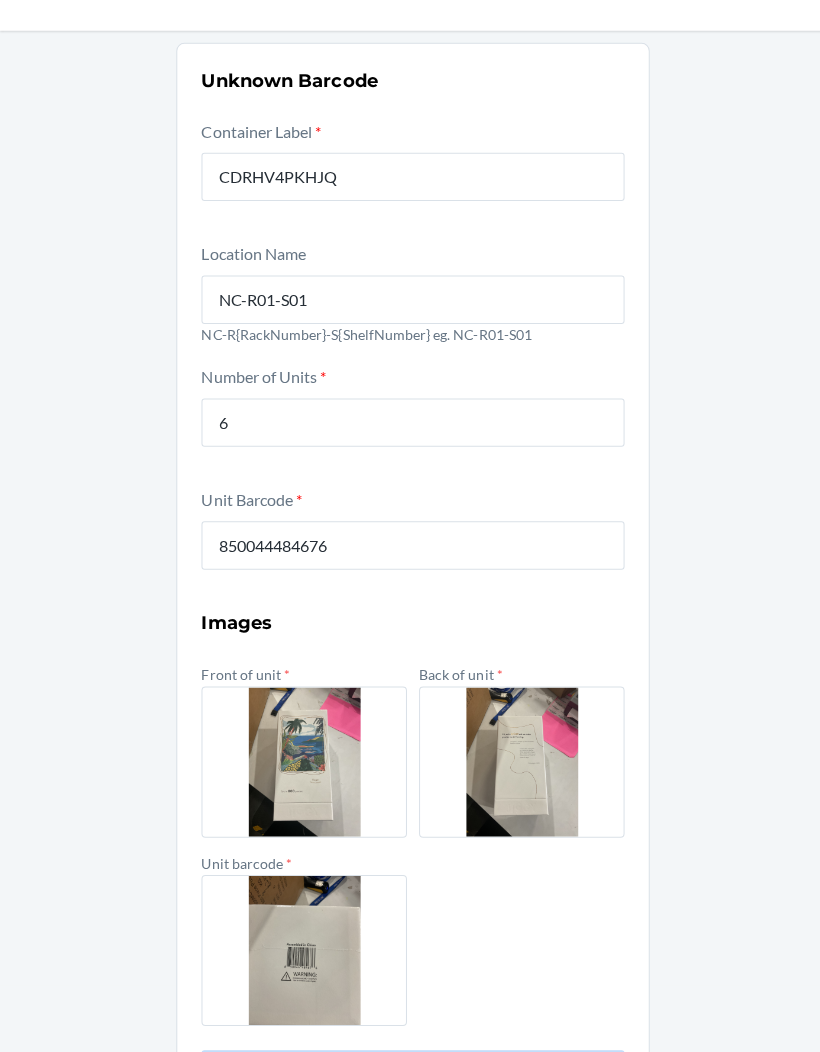 scroll, scrollTop: 0, scrollLeft: 0, axis: both 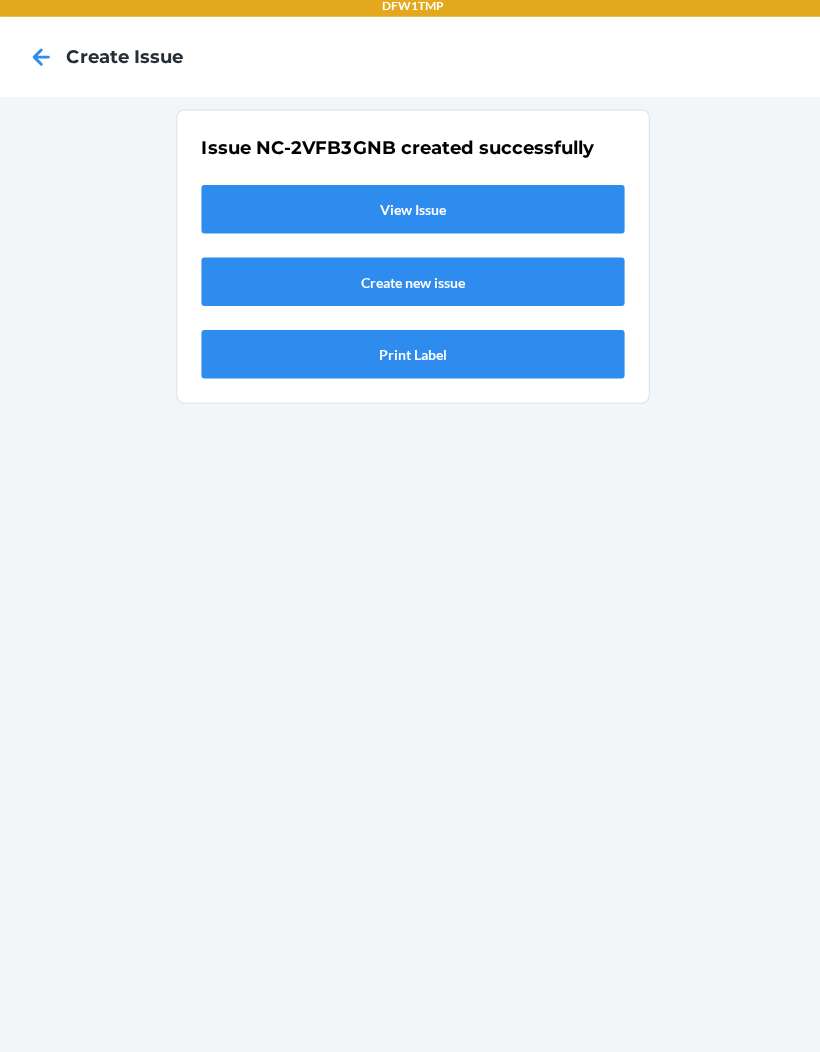 click on "View Issue" at bounding box center [410, 215] 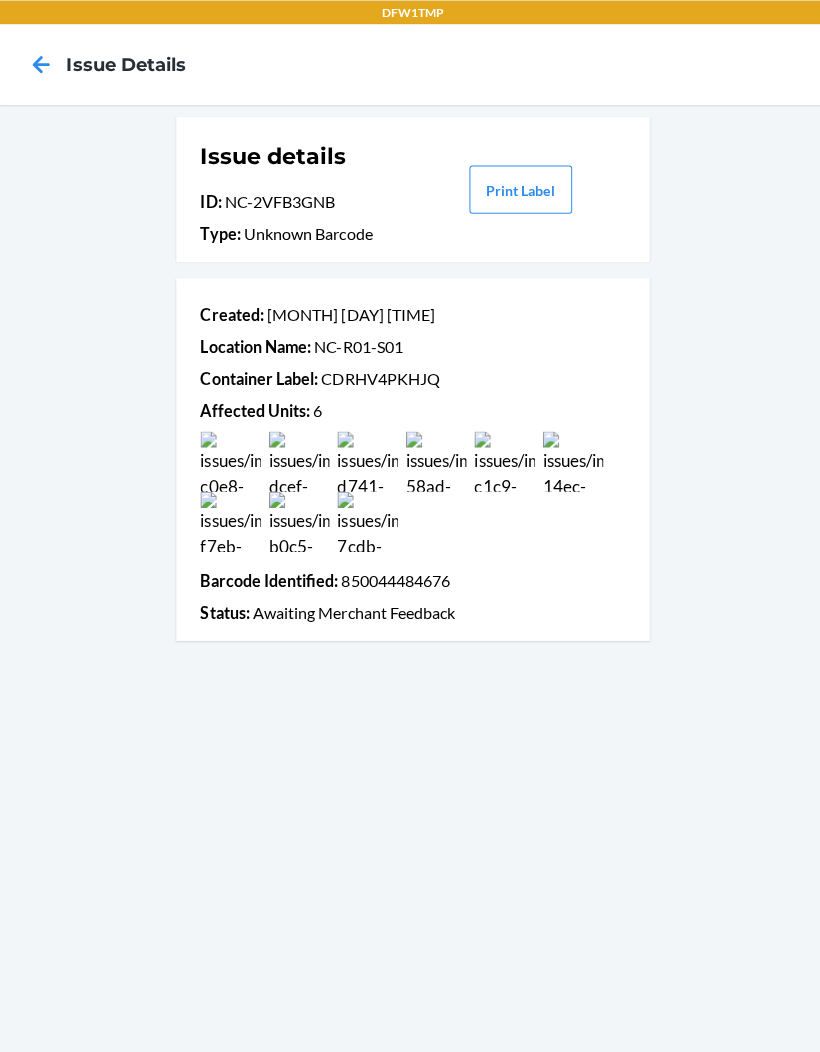 click 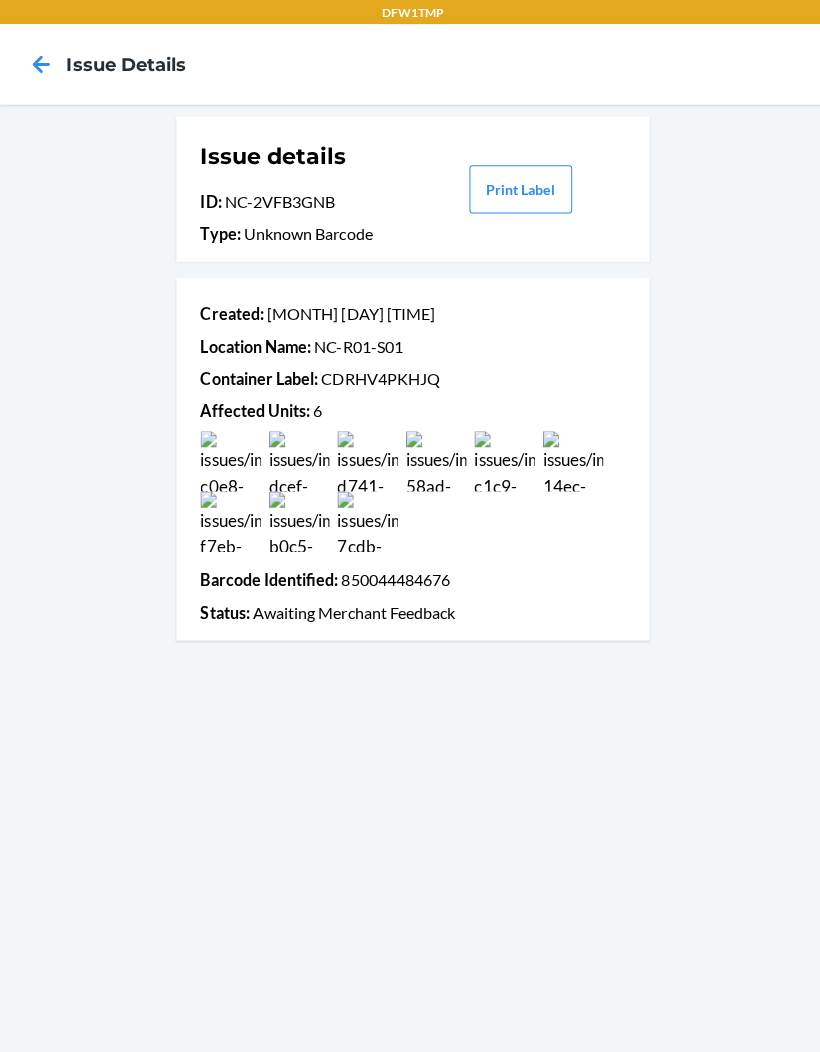 scroll, scrollTop: 78, scrollLeft: 0, axis: vertical 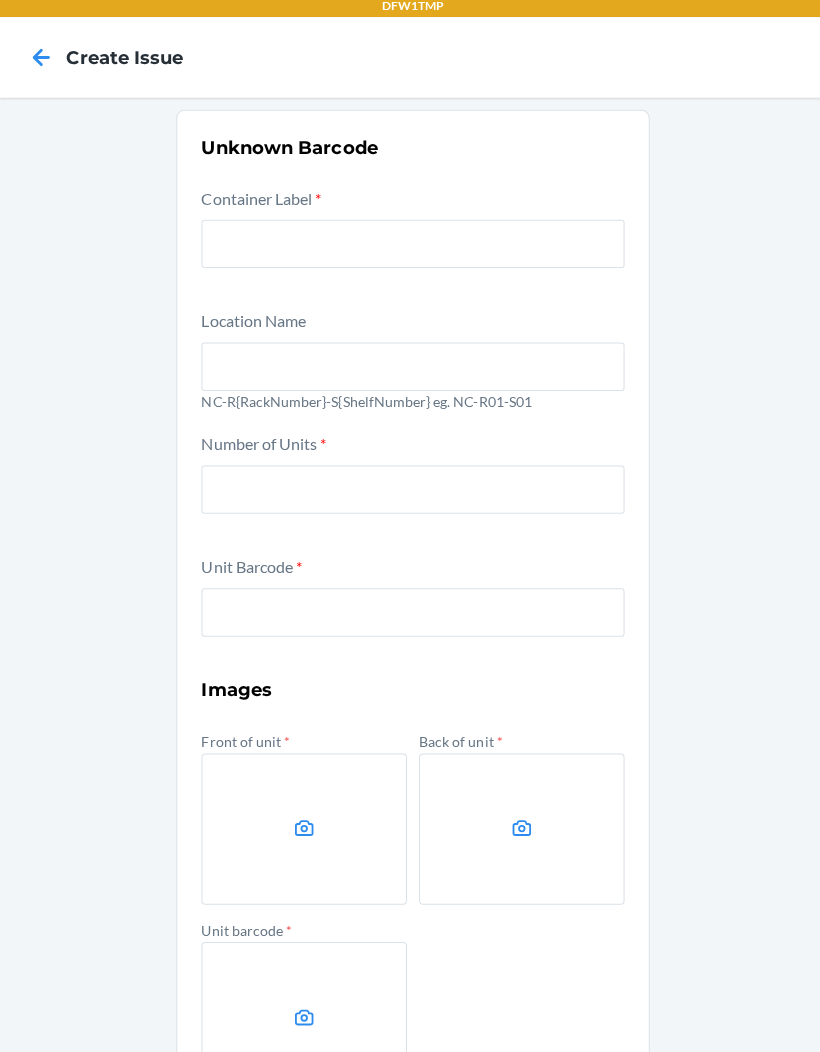 click on "*" at bounding box center (316, 203) 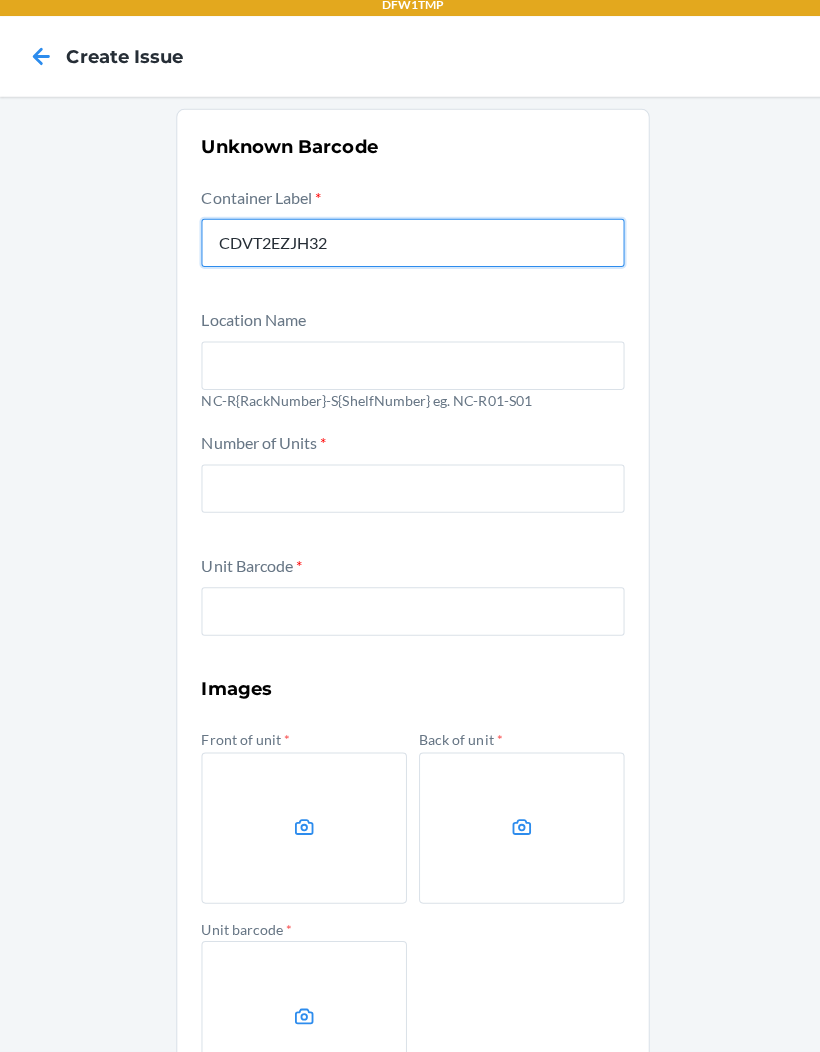 type on "CDVT2EZJH32" 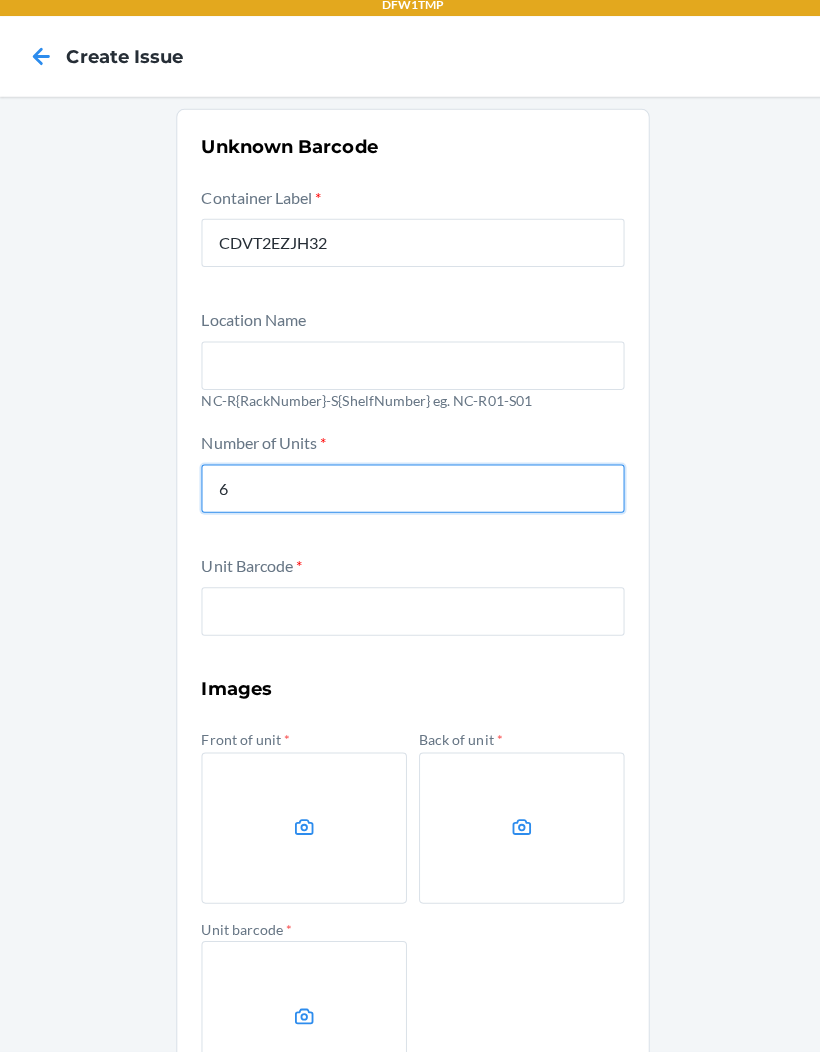 type on "6" 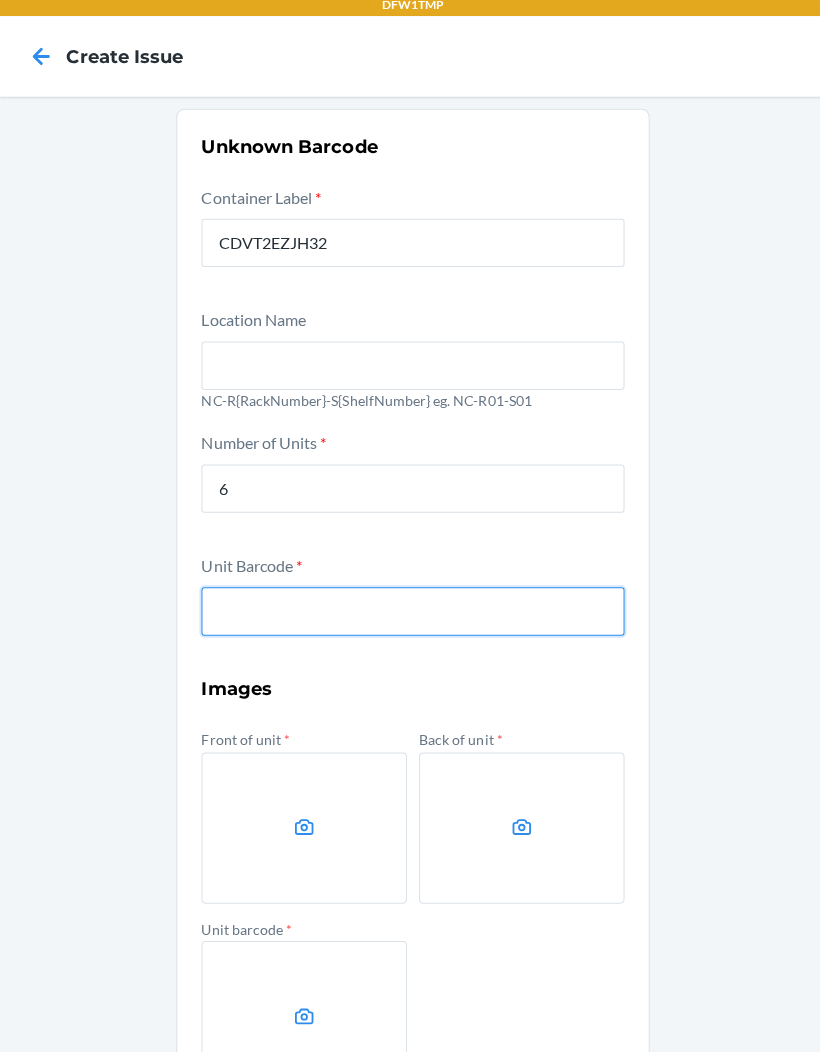 click at bounding box center (410, 615) 